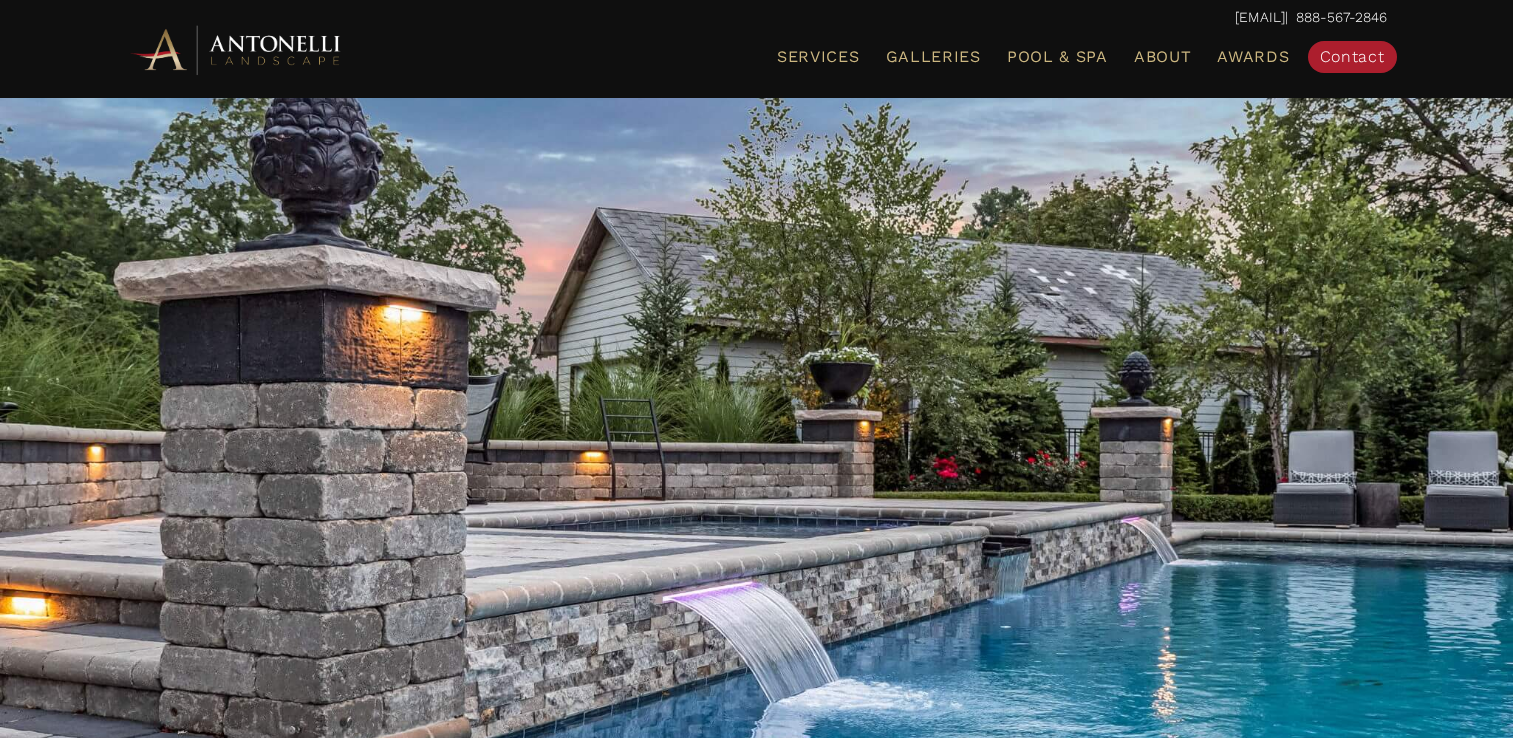 scroll, scrollTop: 1156, scrollLeft: 0, axis: vertical 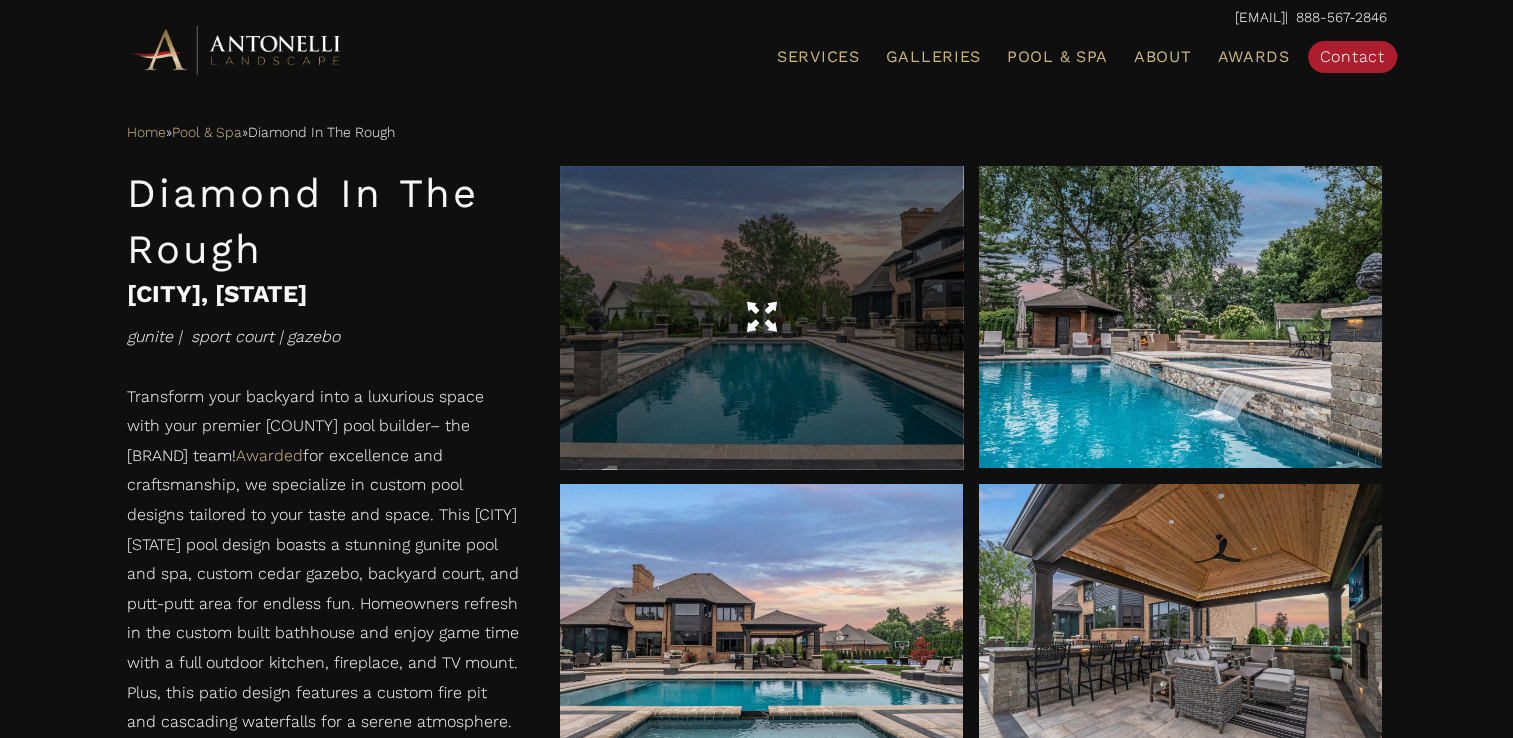 click at bounding box center [761, 318] 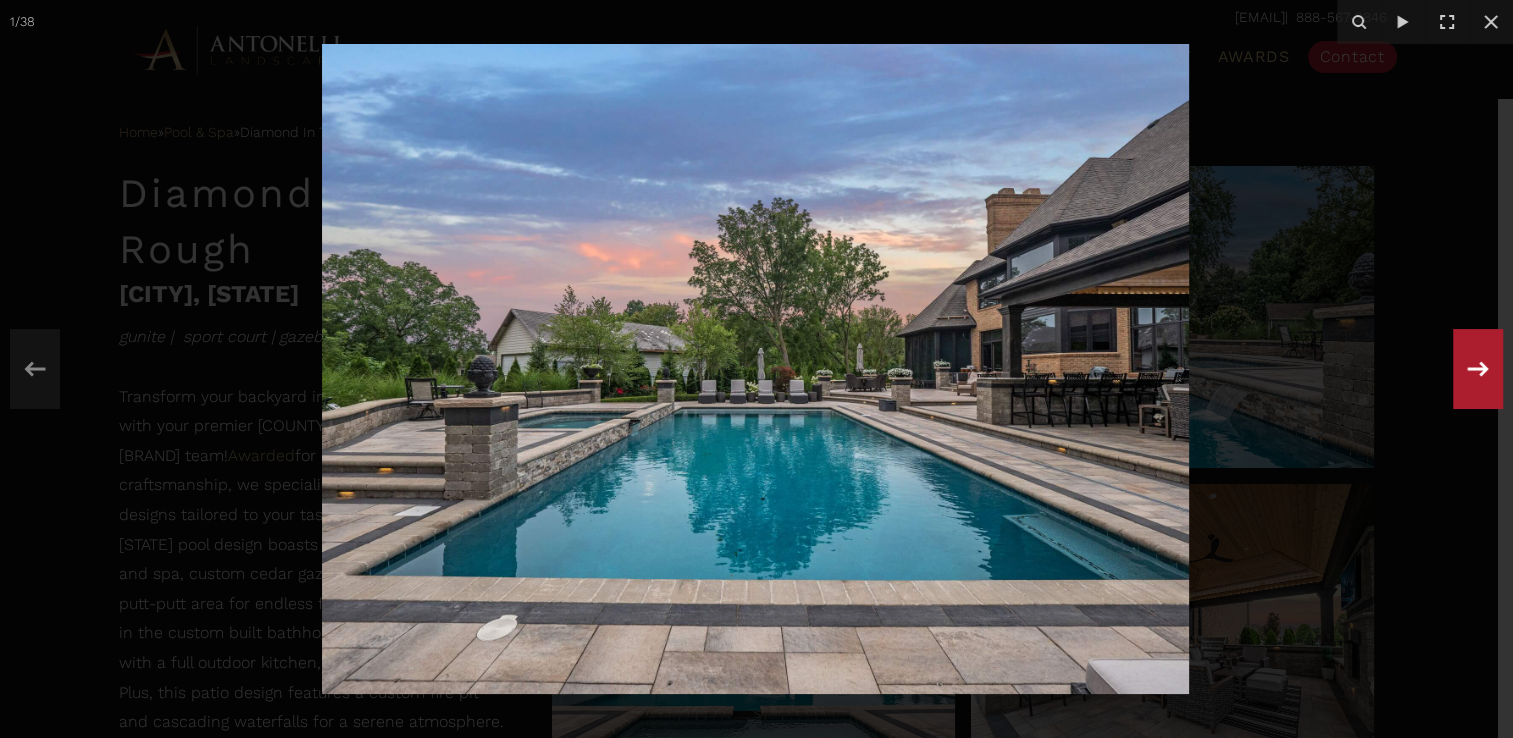 click 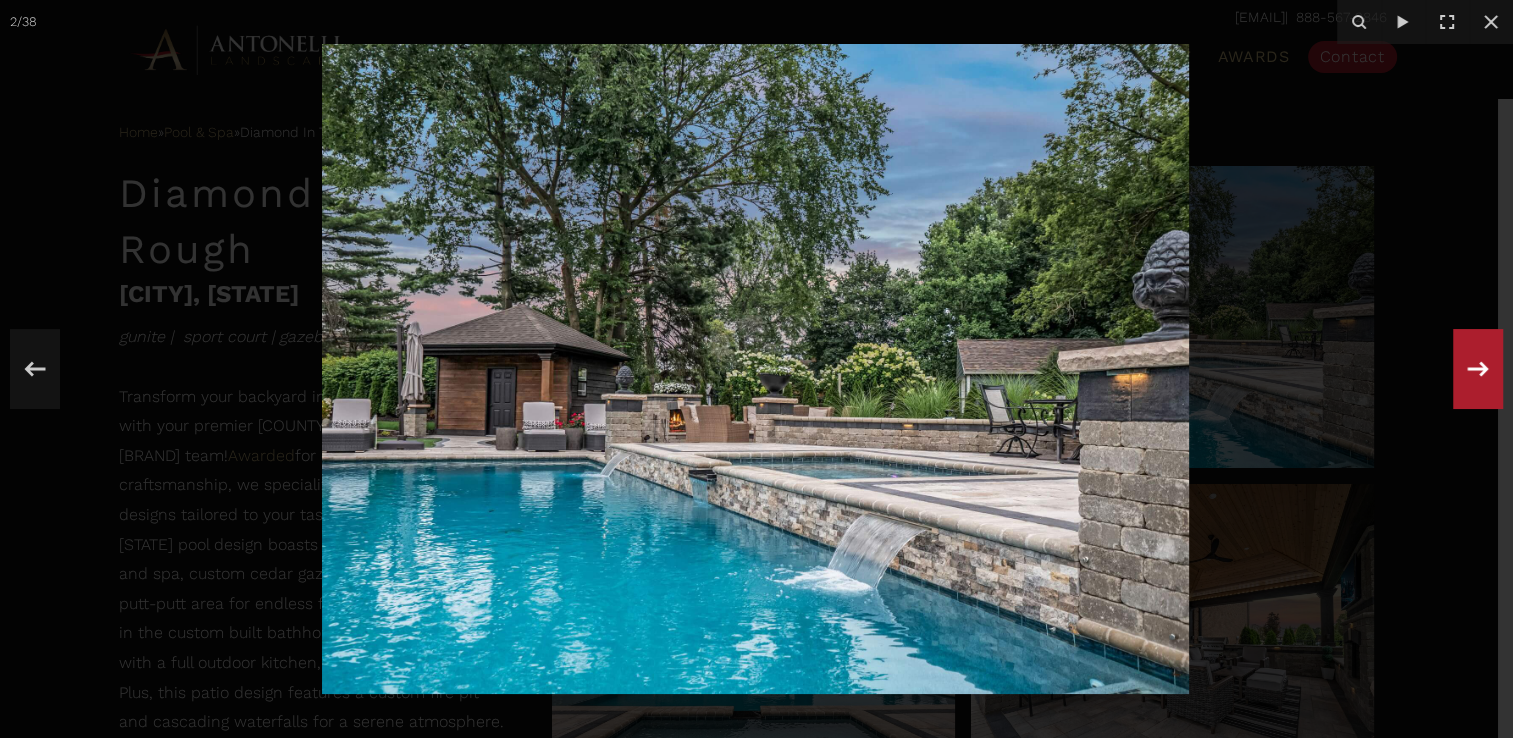 click 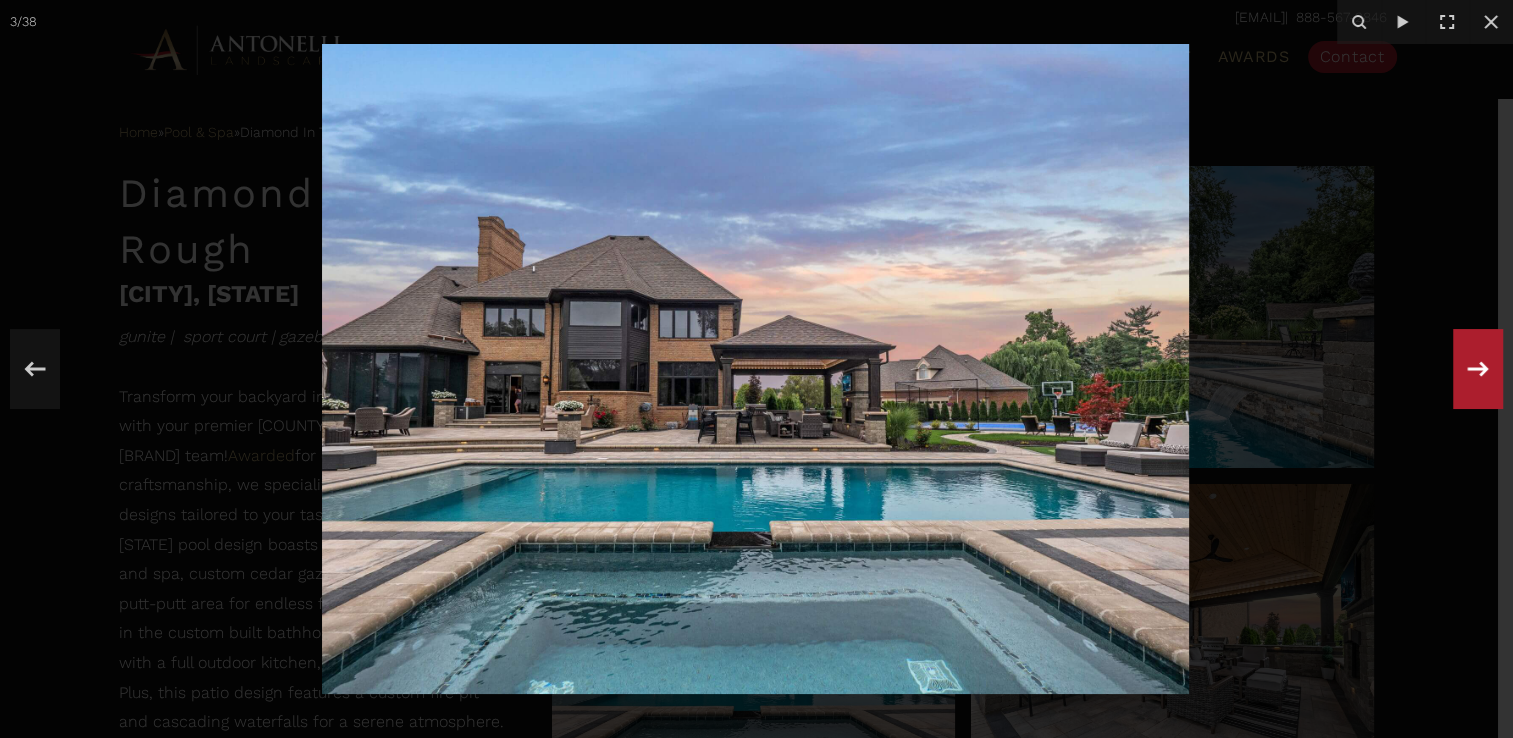 click 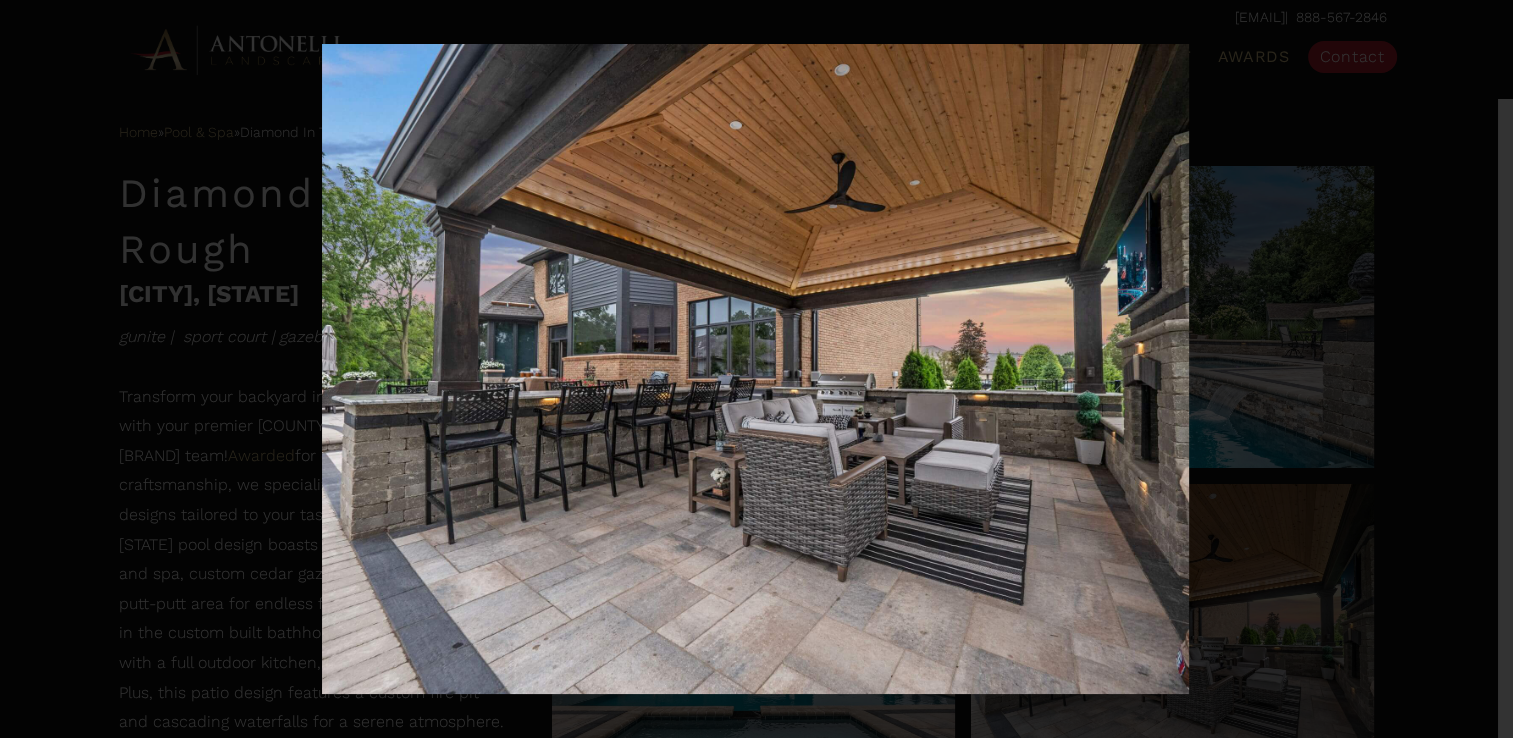 click on "4  /  38" at bounding box center (756, 369) 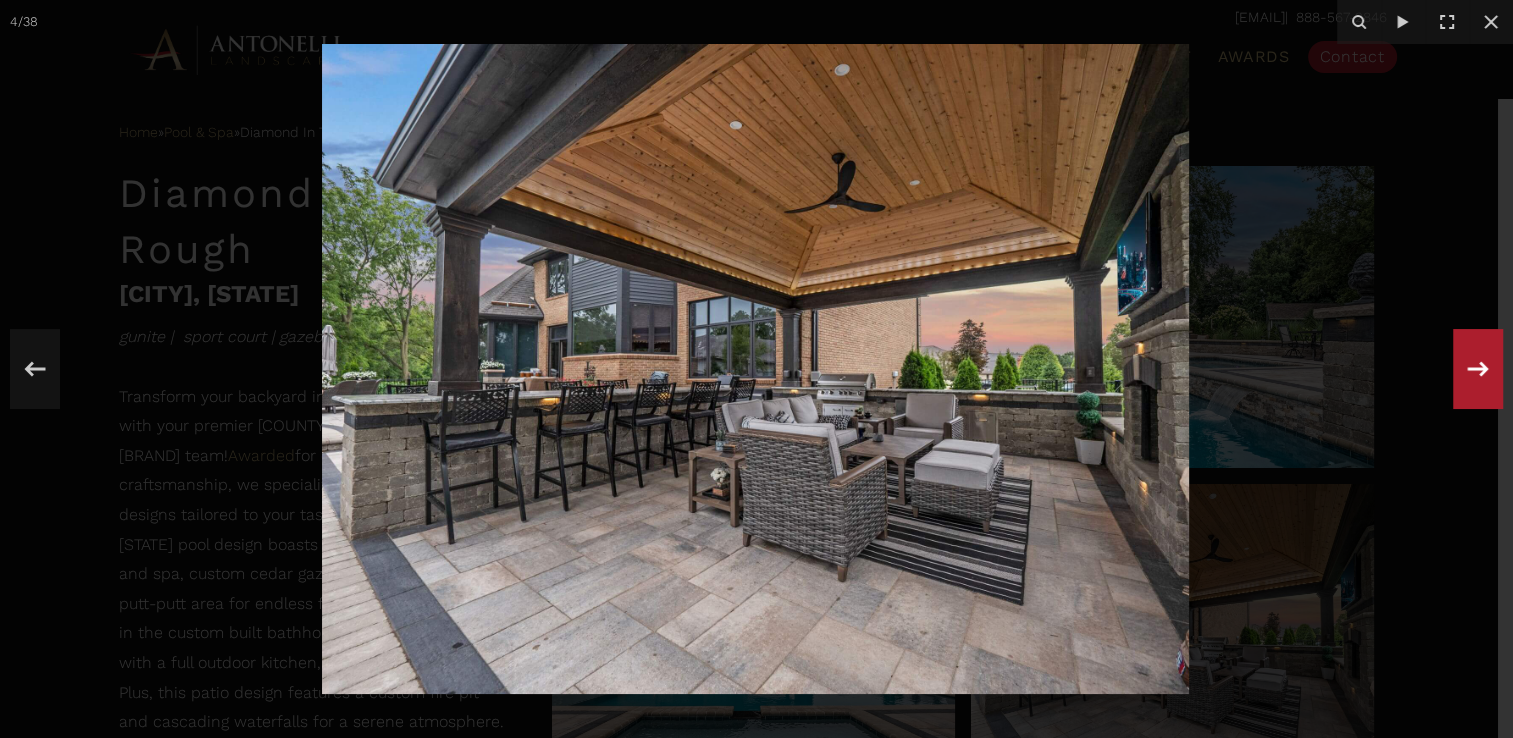 click 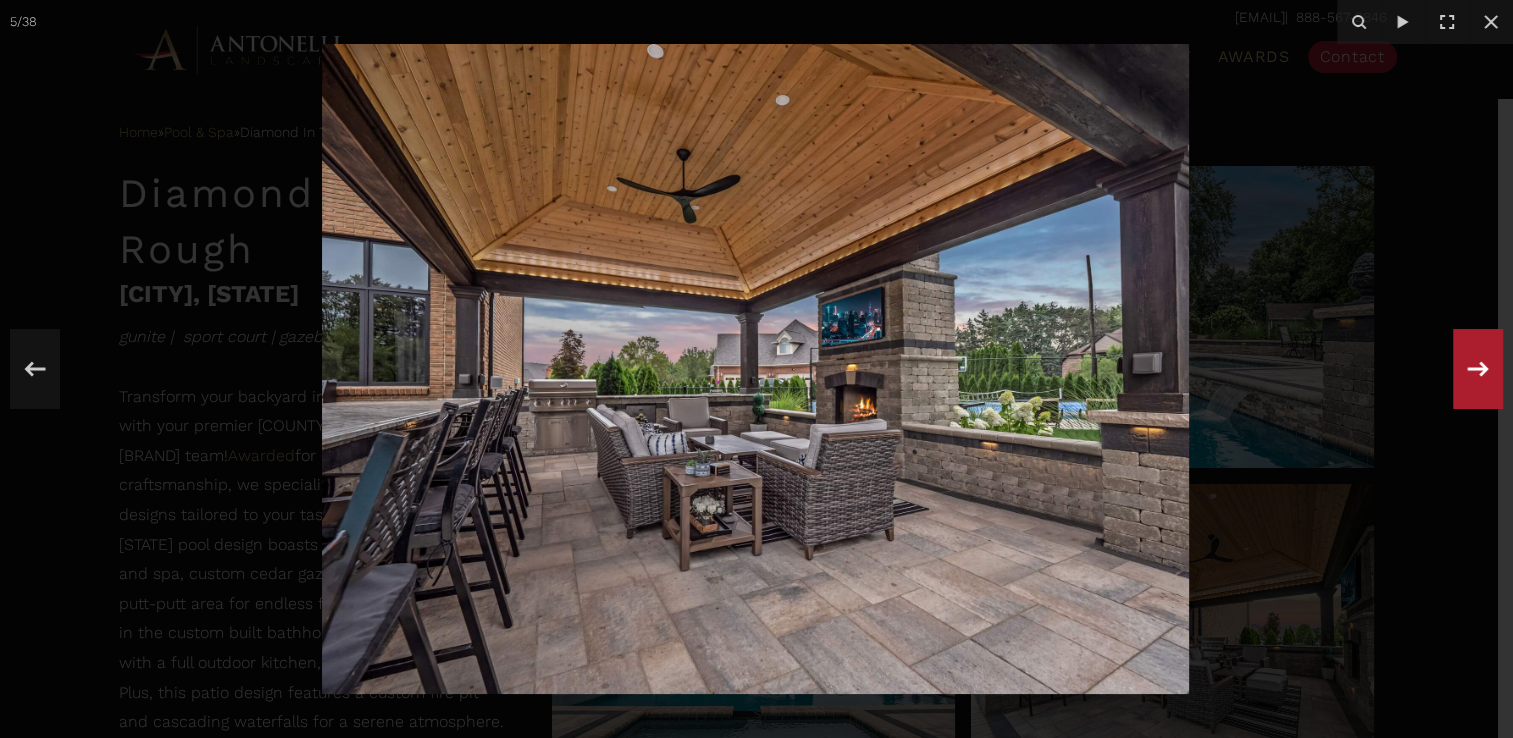 click 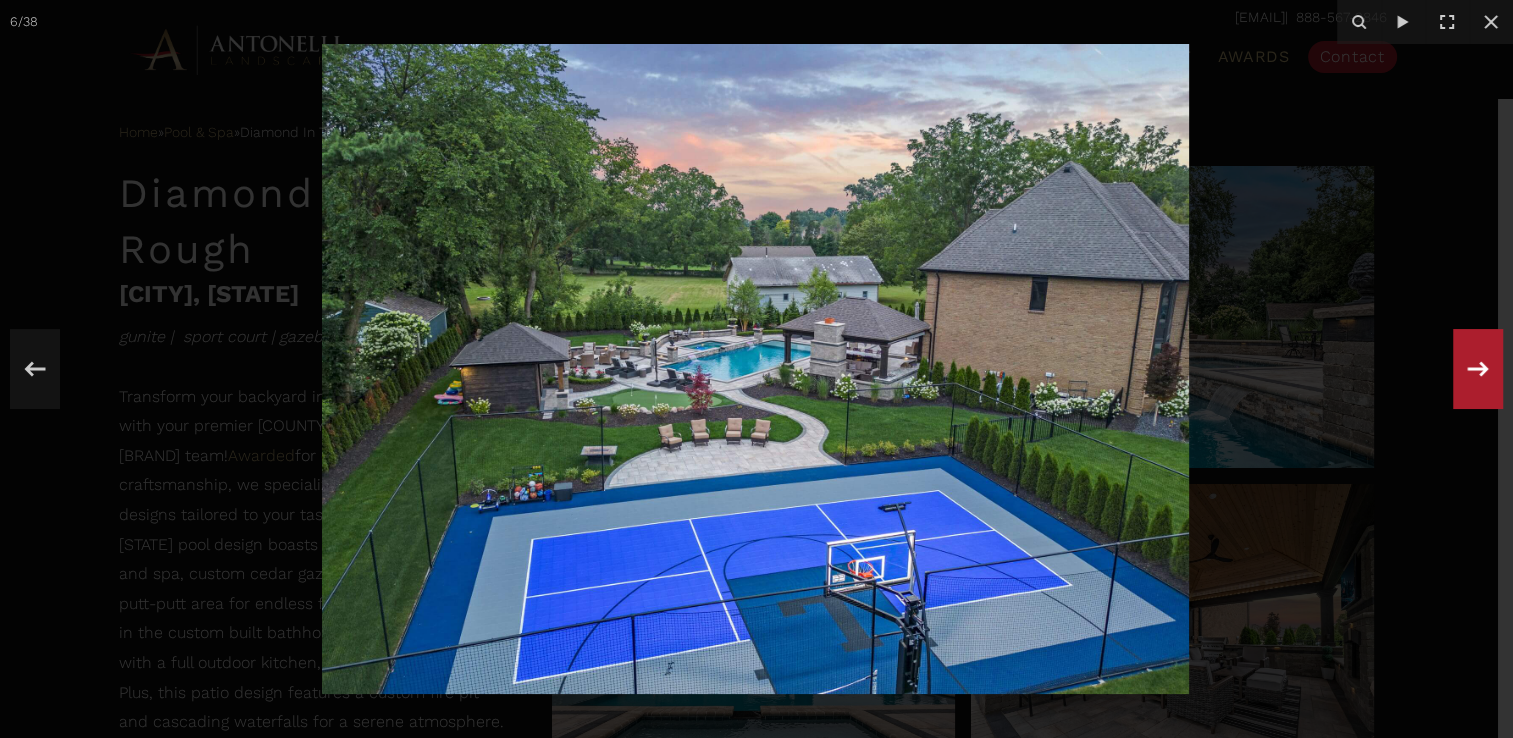 click 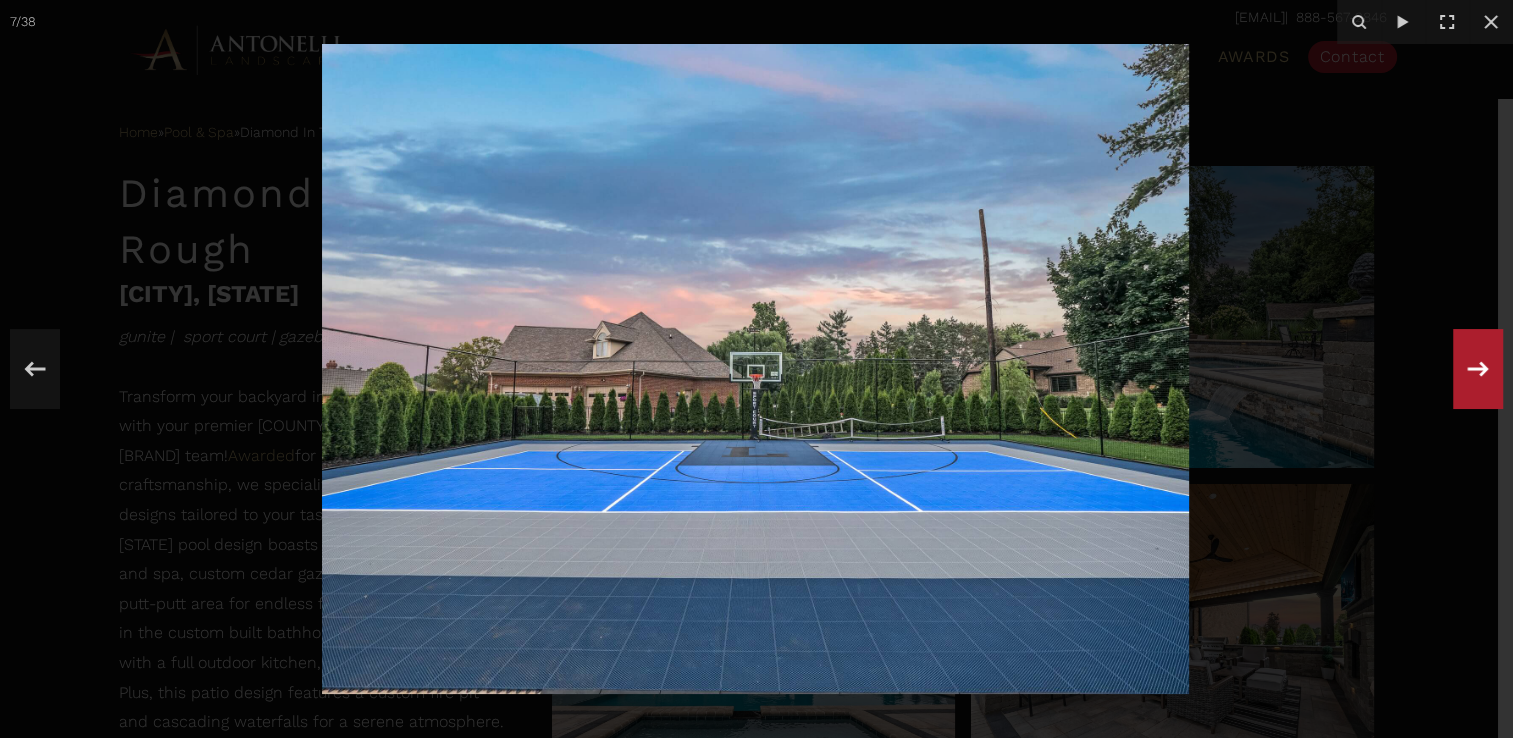 click 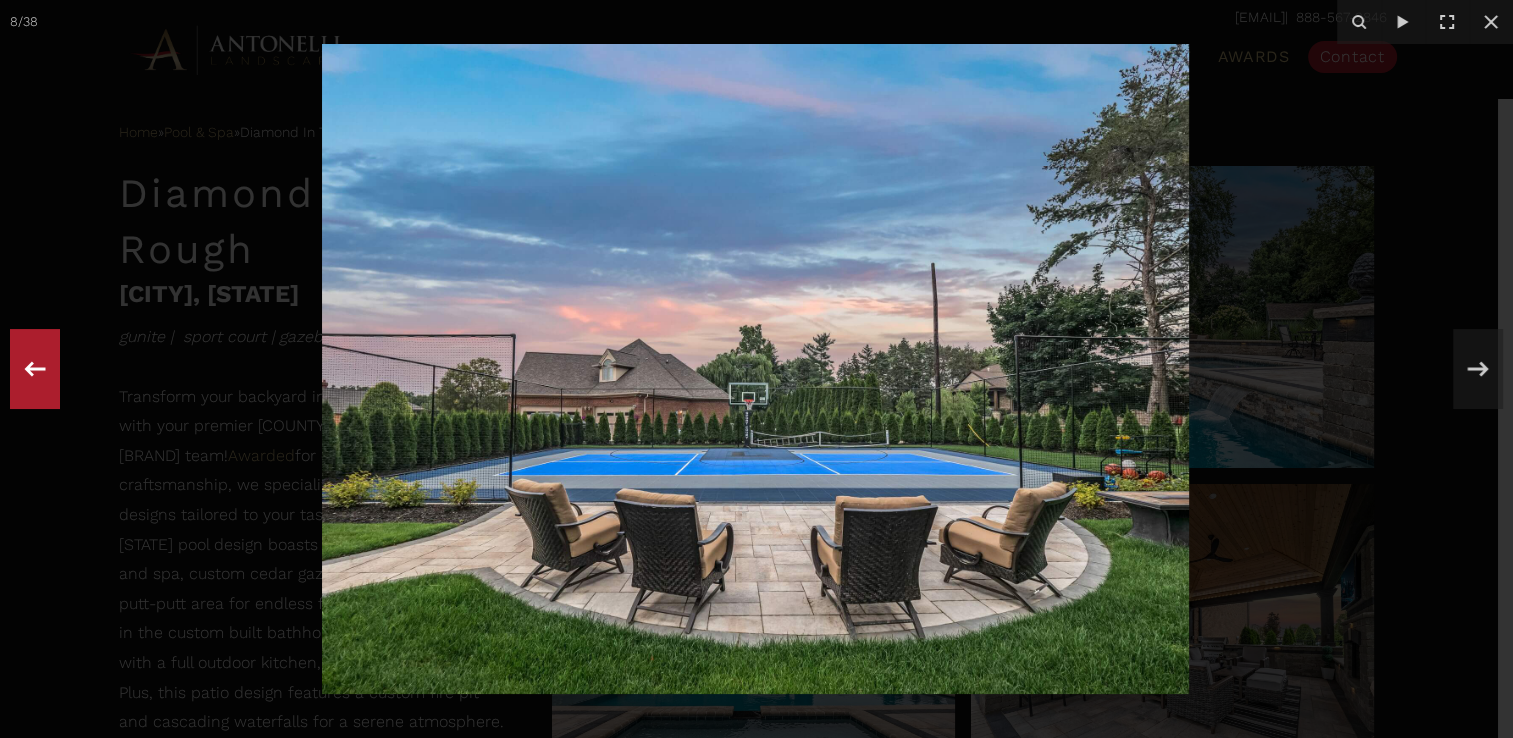 click 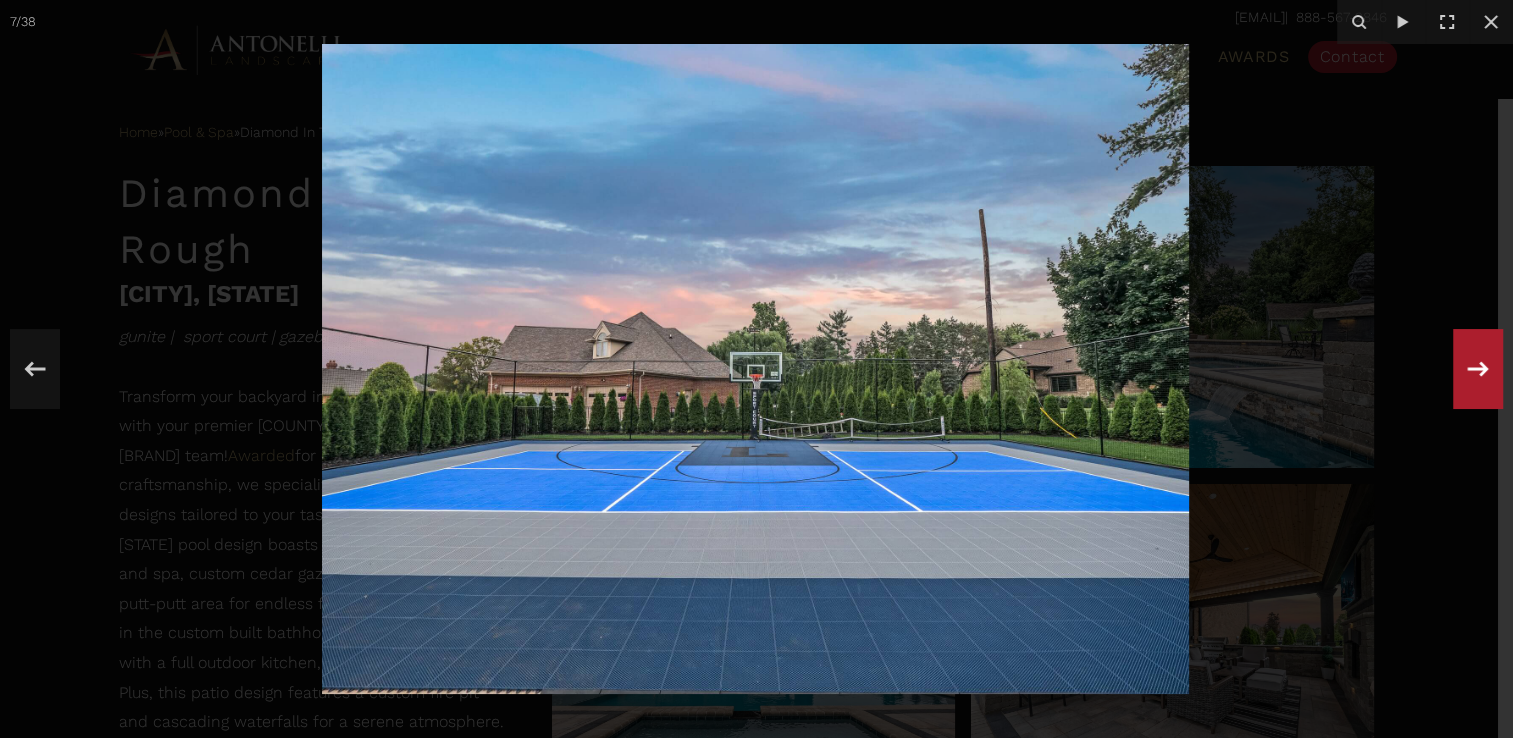 click 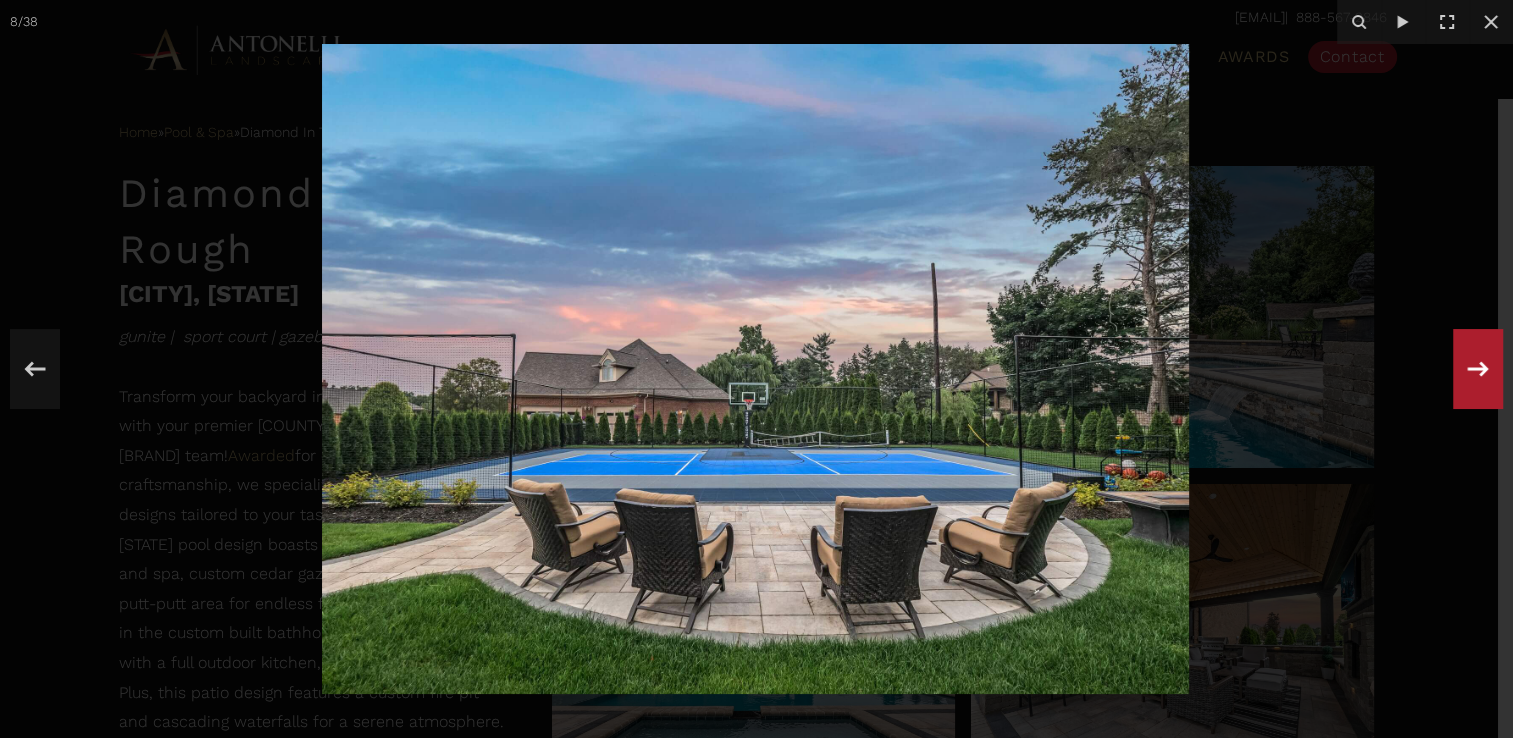 click 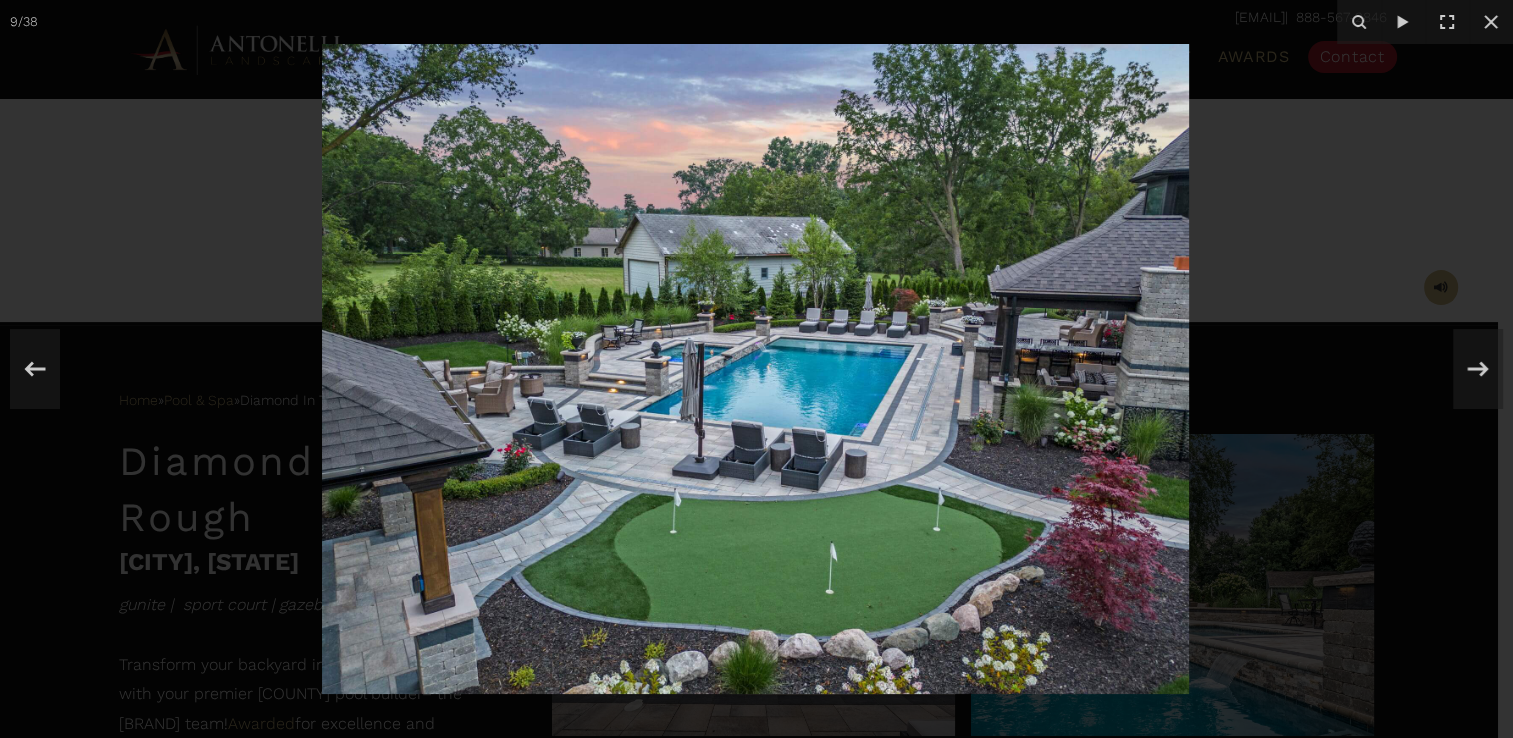 scroll, scrollTop: 497, scrollLeft: 0, axis: vertical 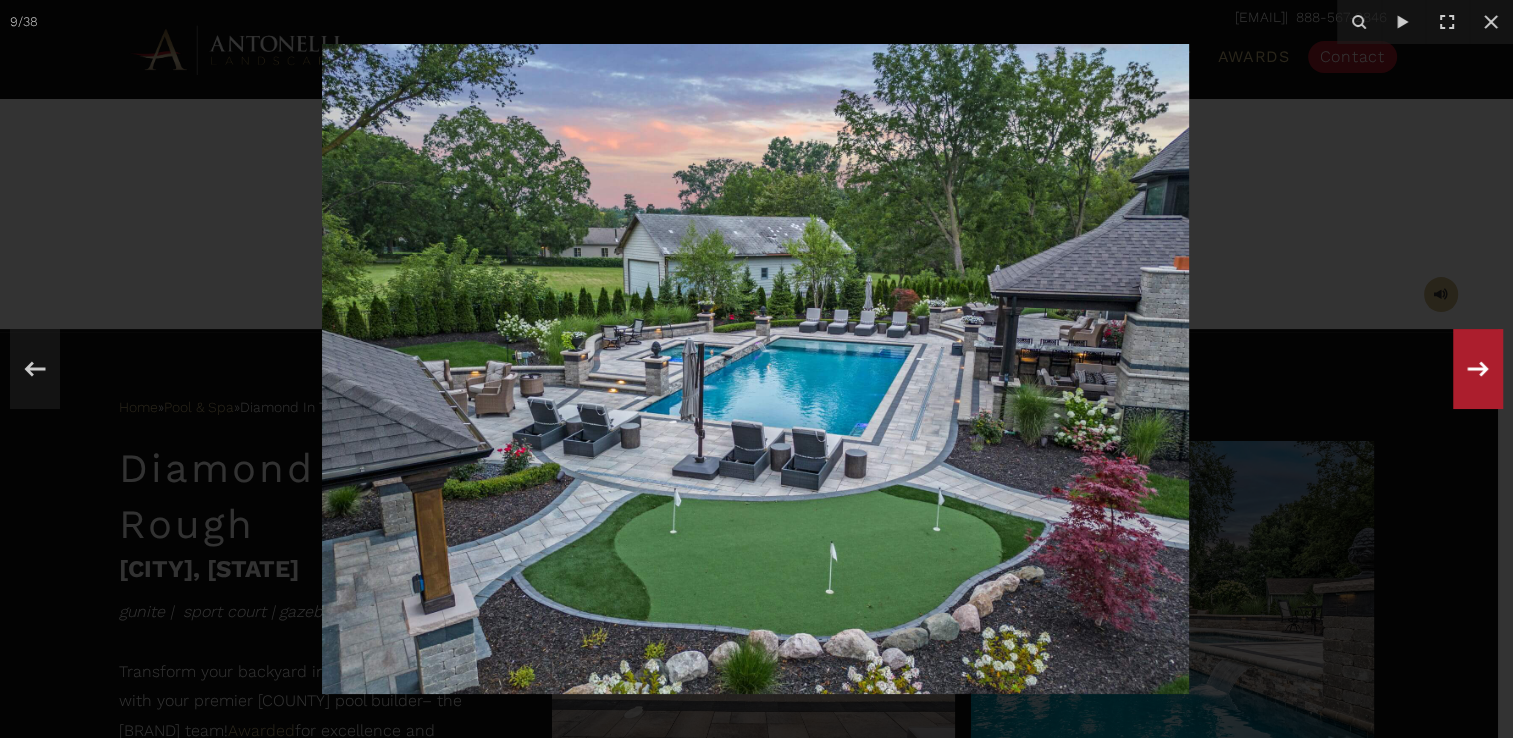 click 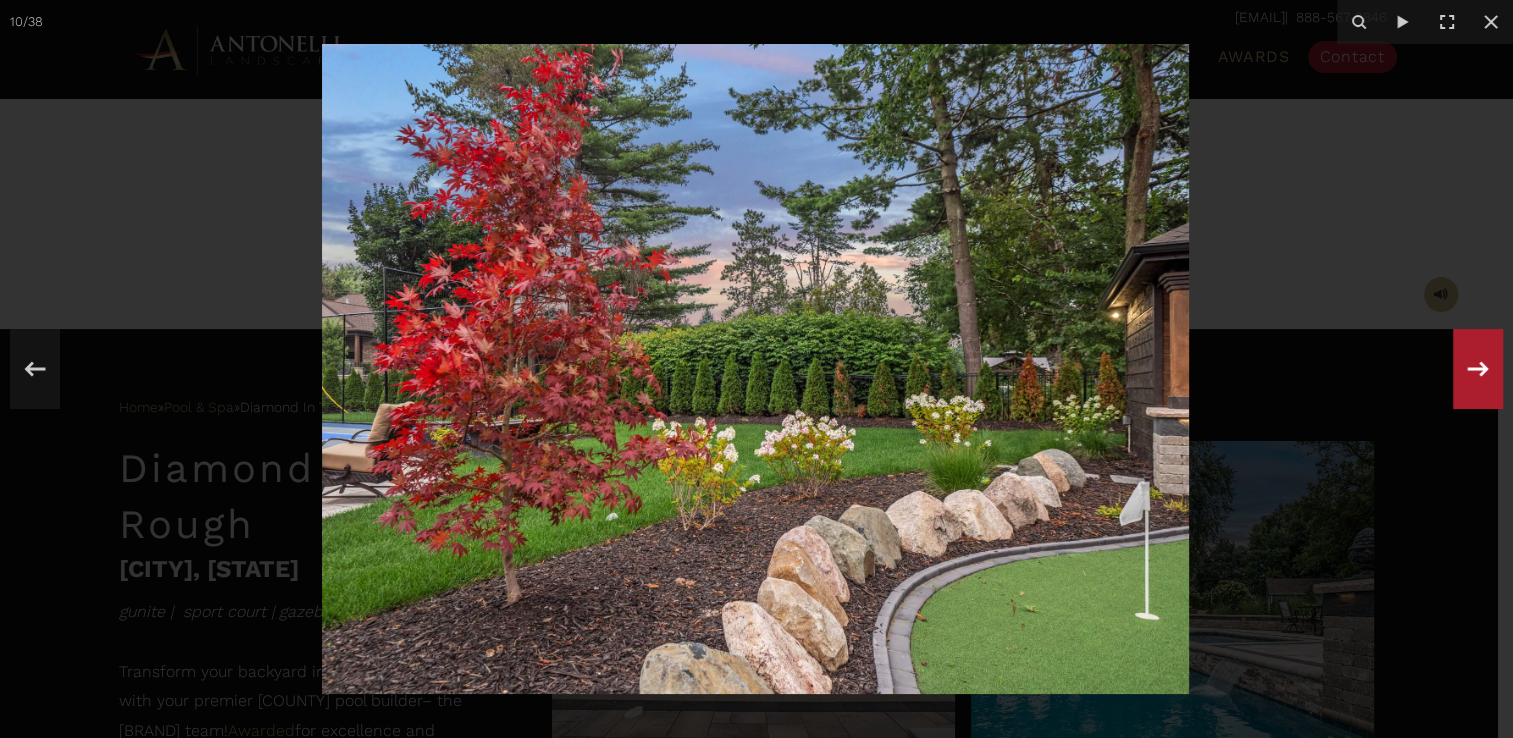 click 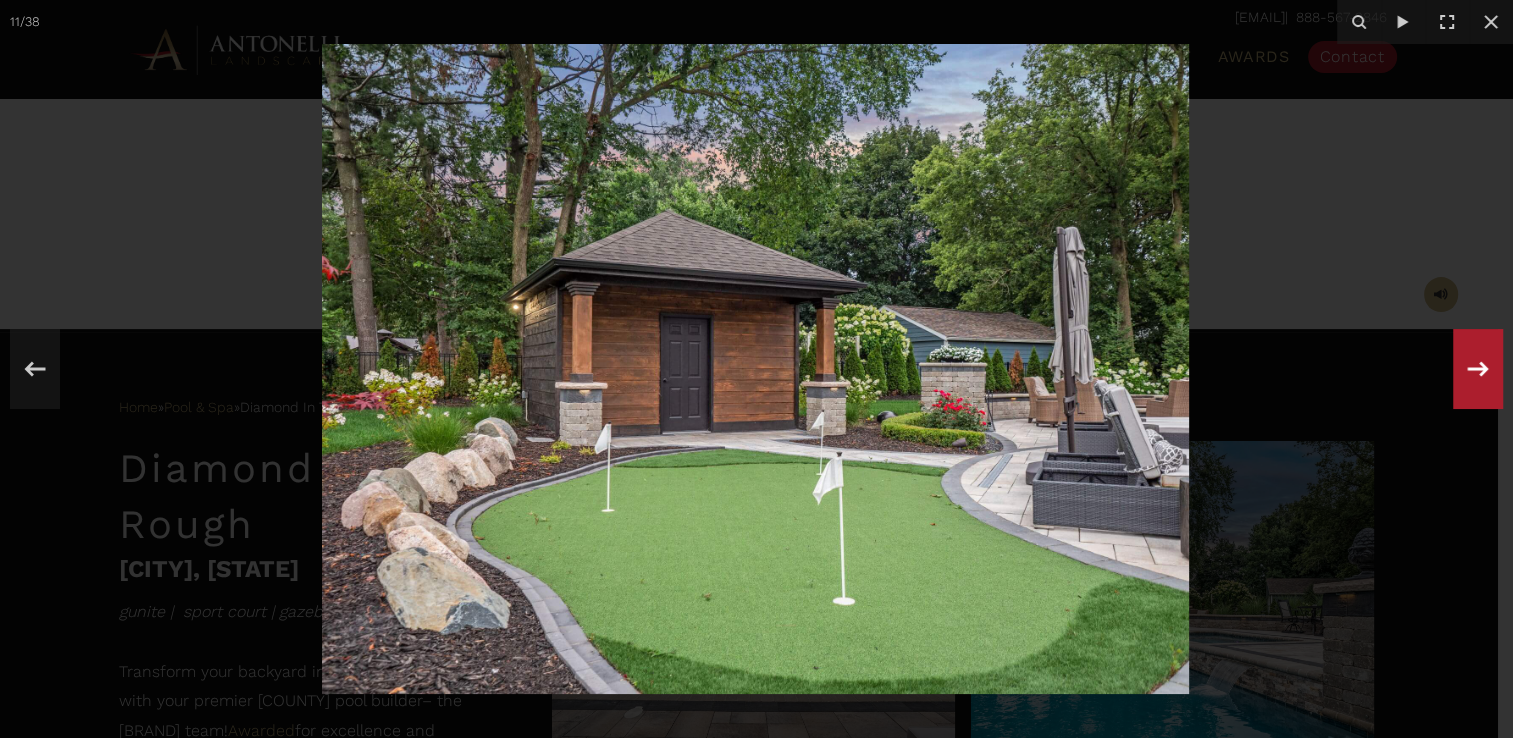 click 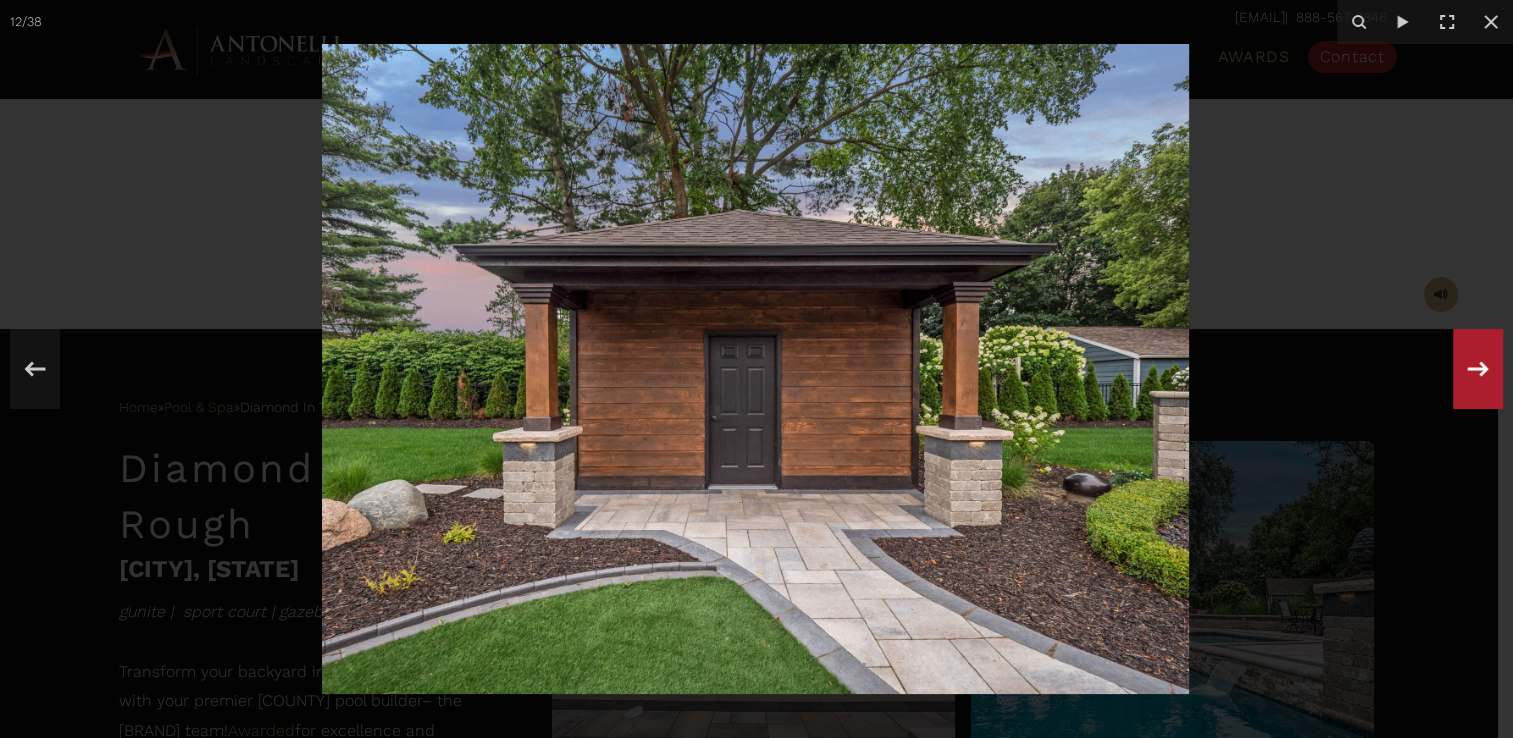 click 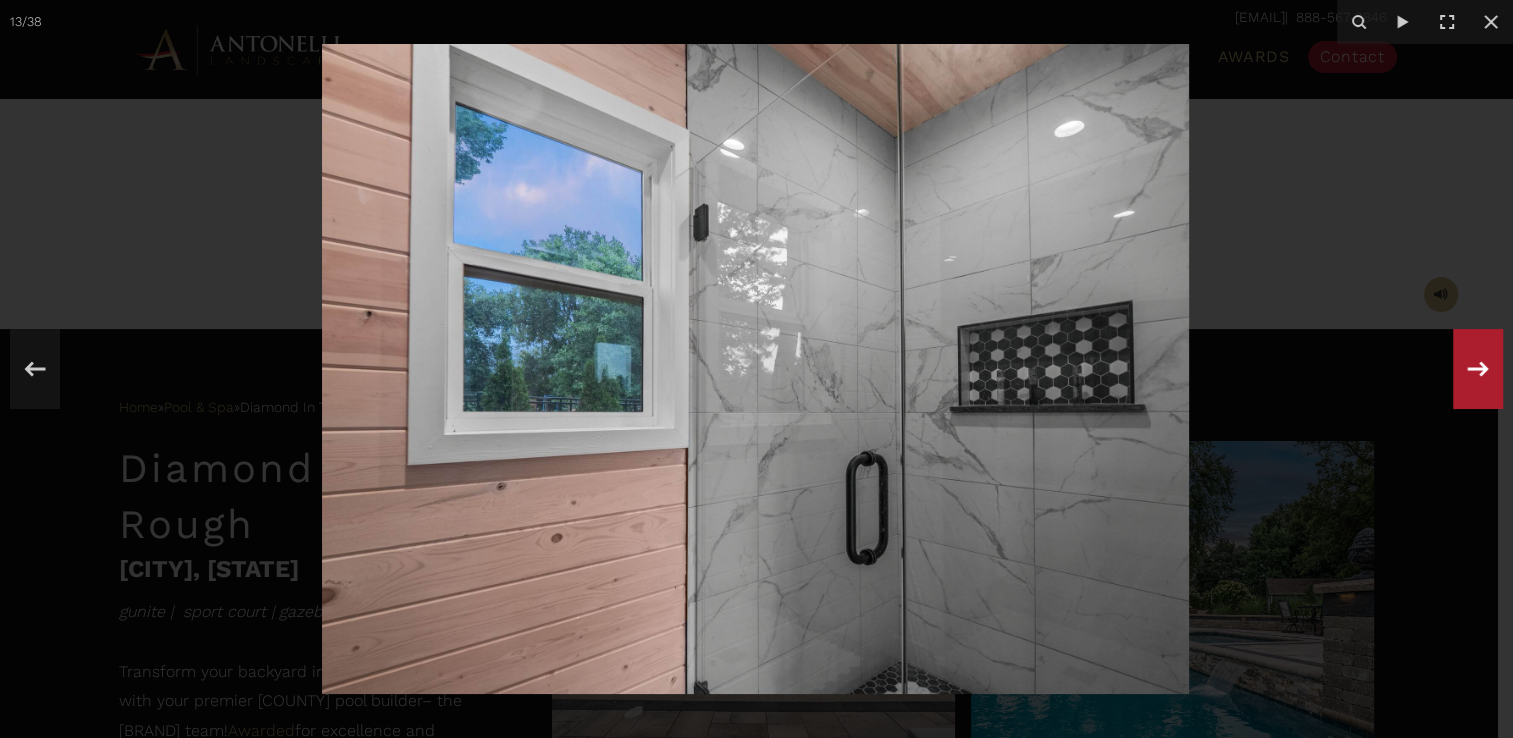 click 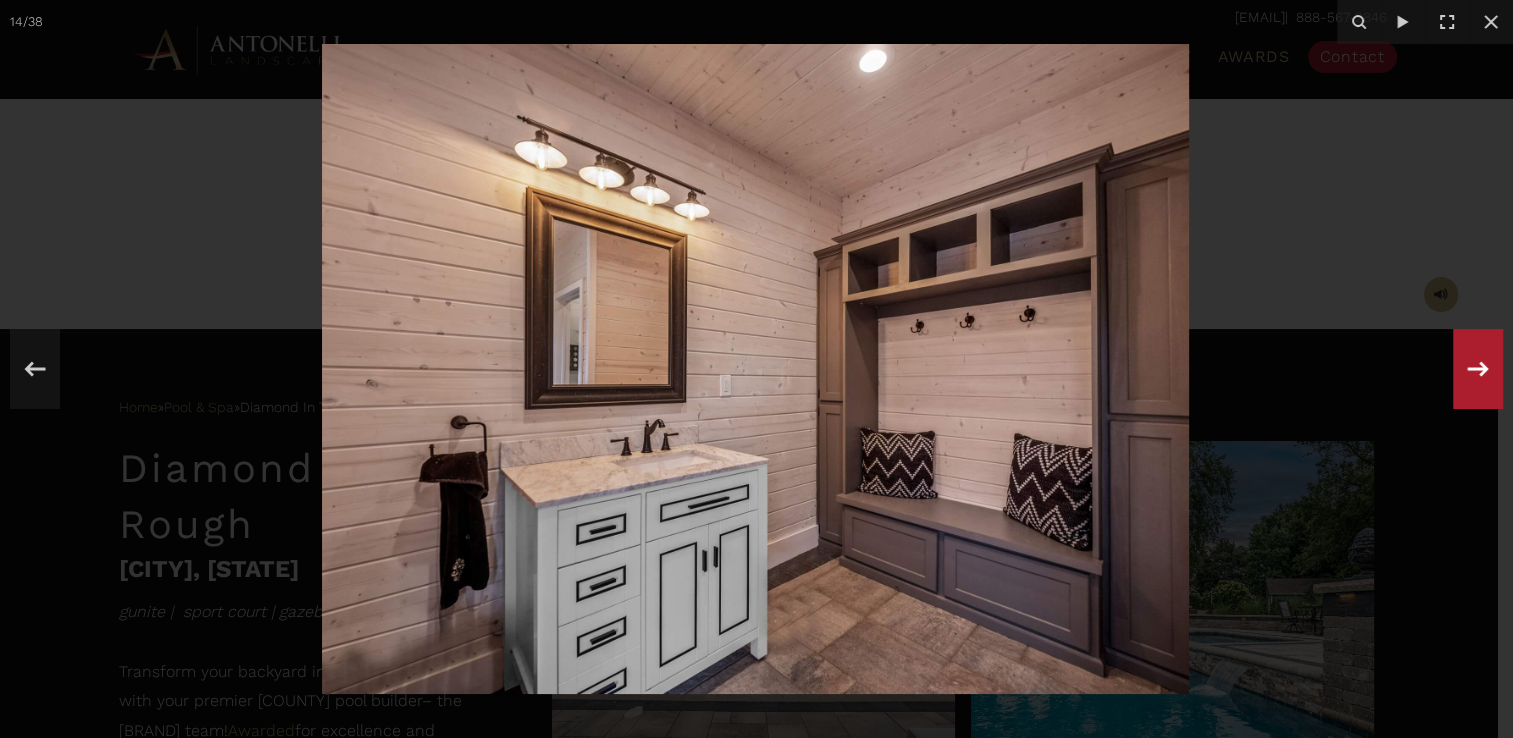 click 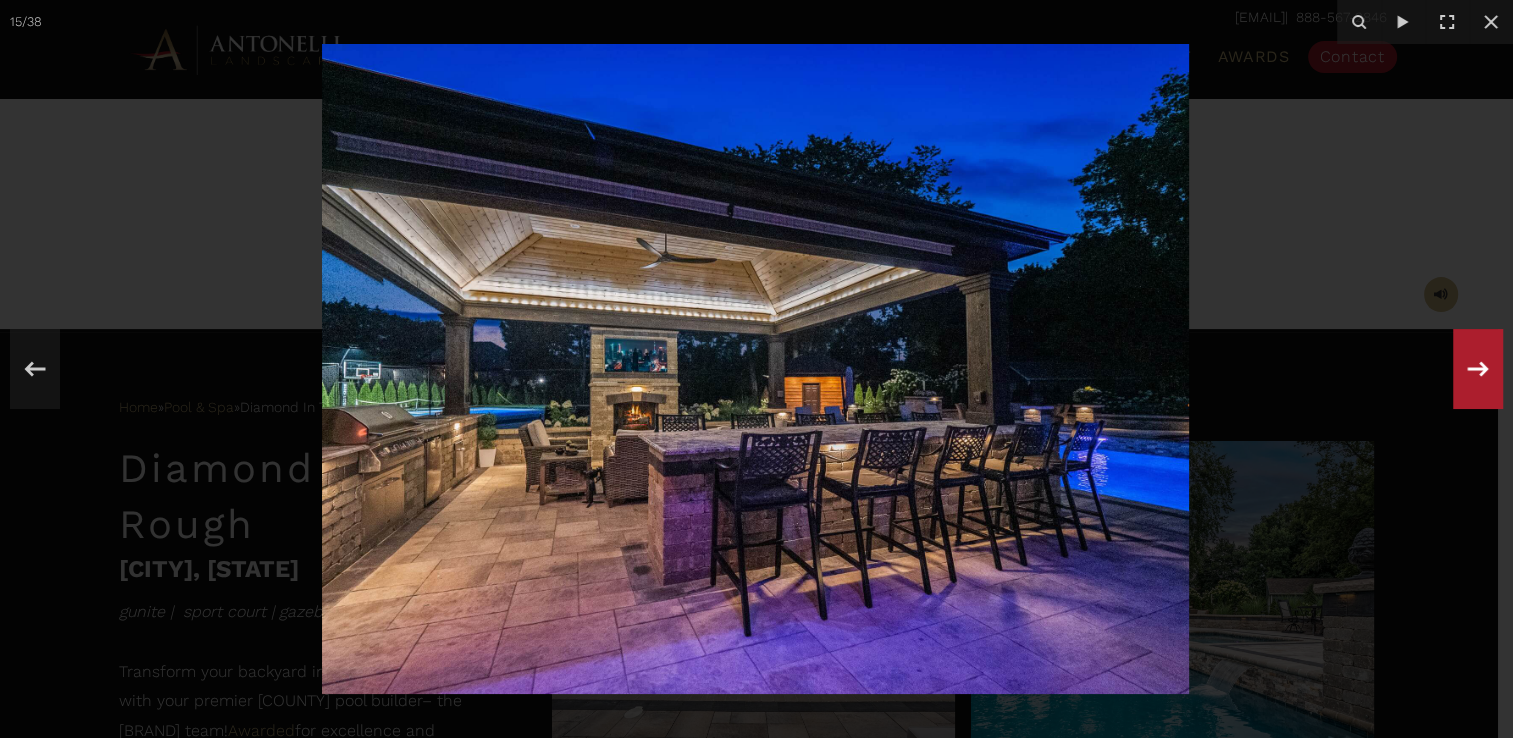 click 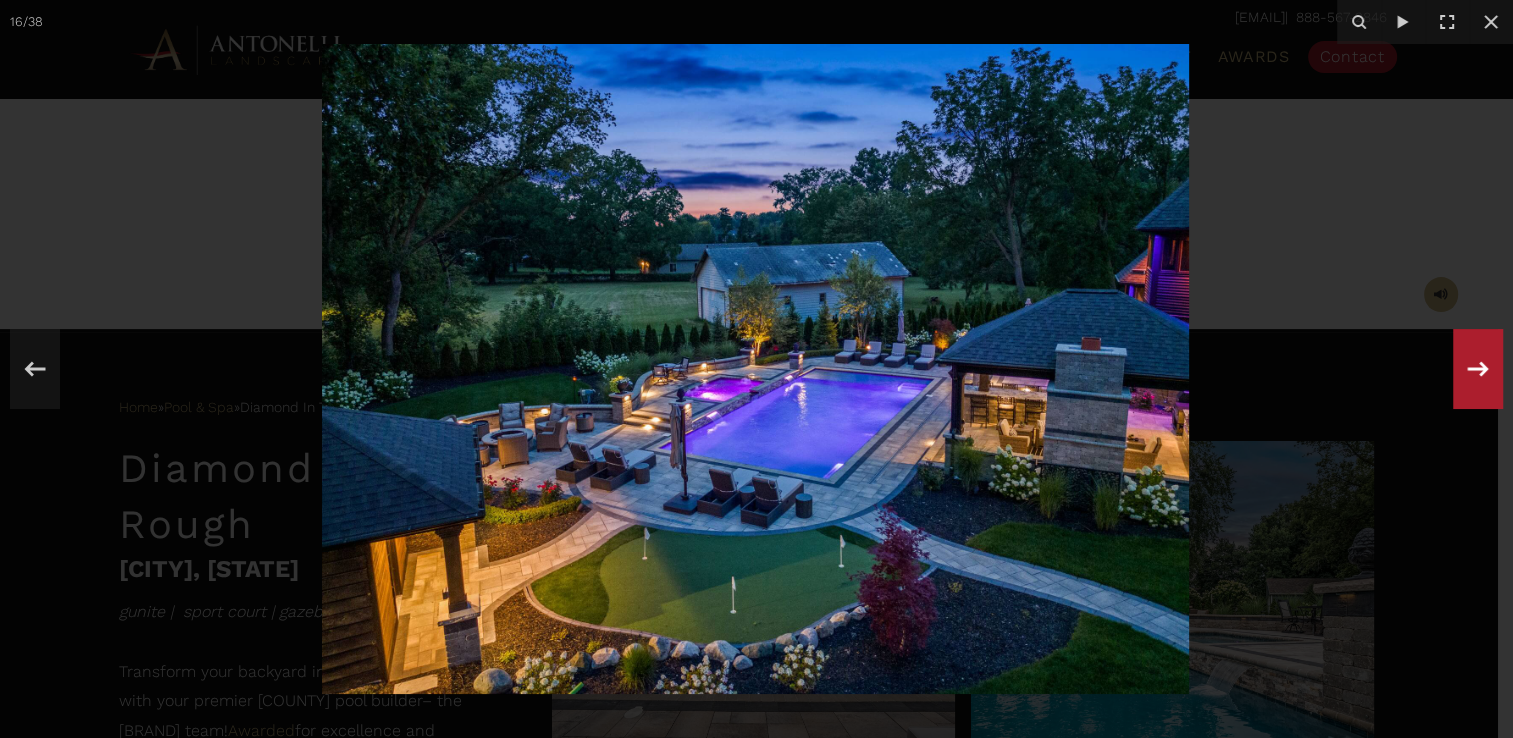 click 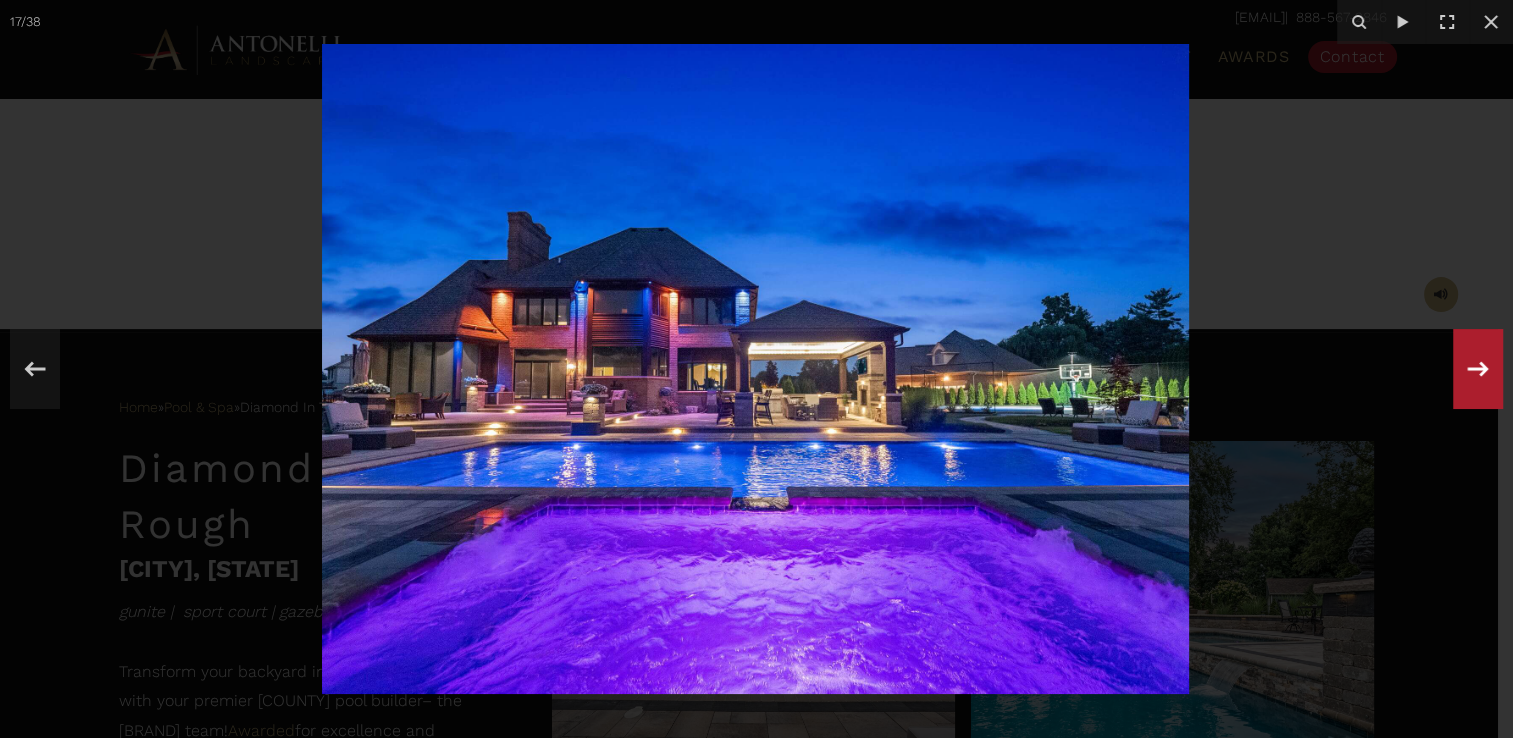 click 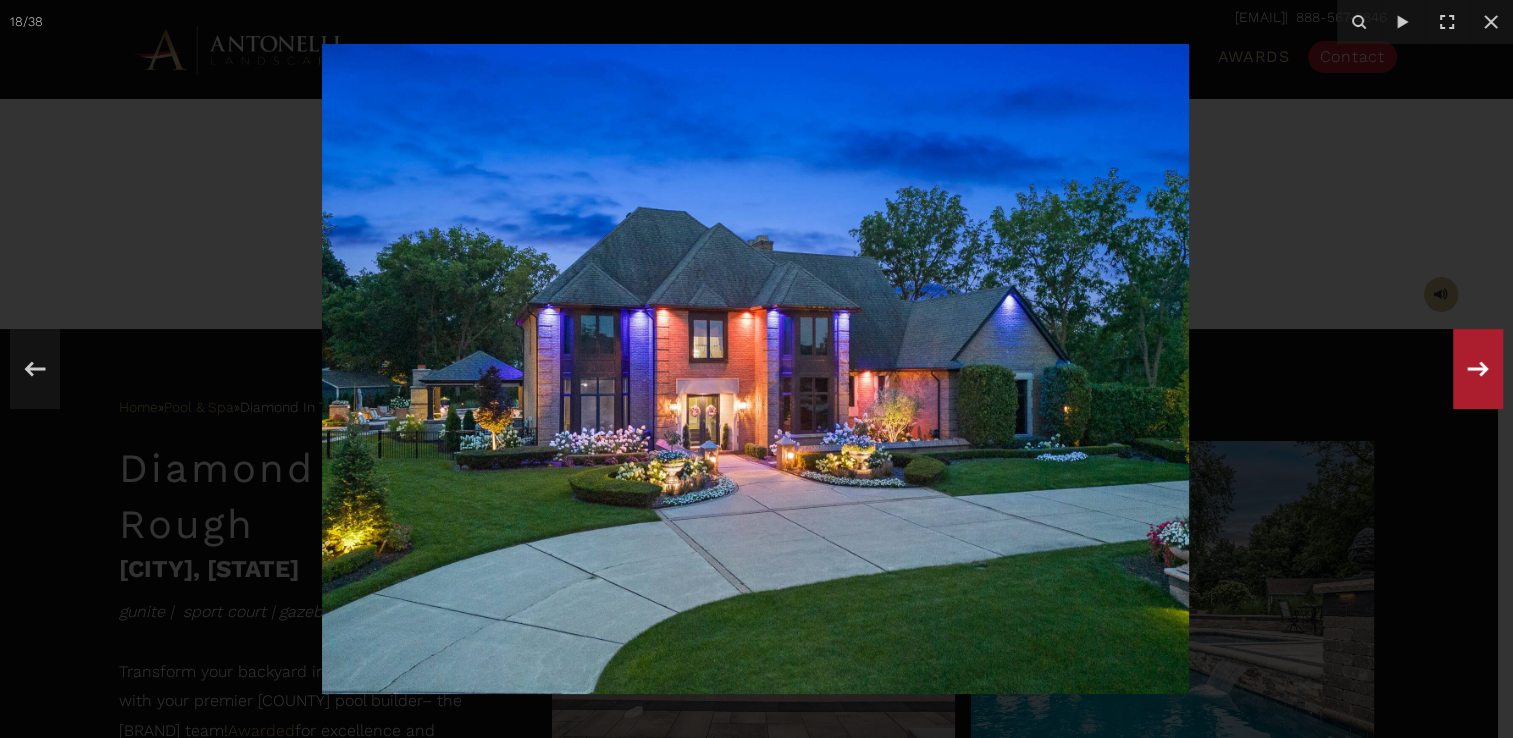 click 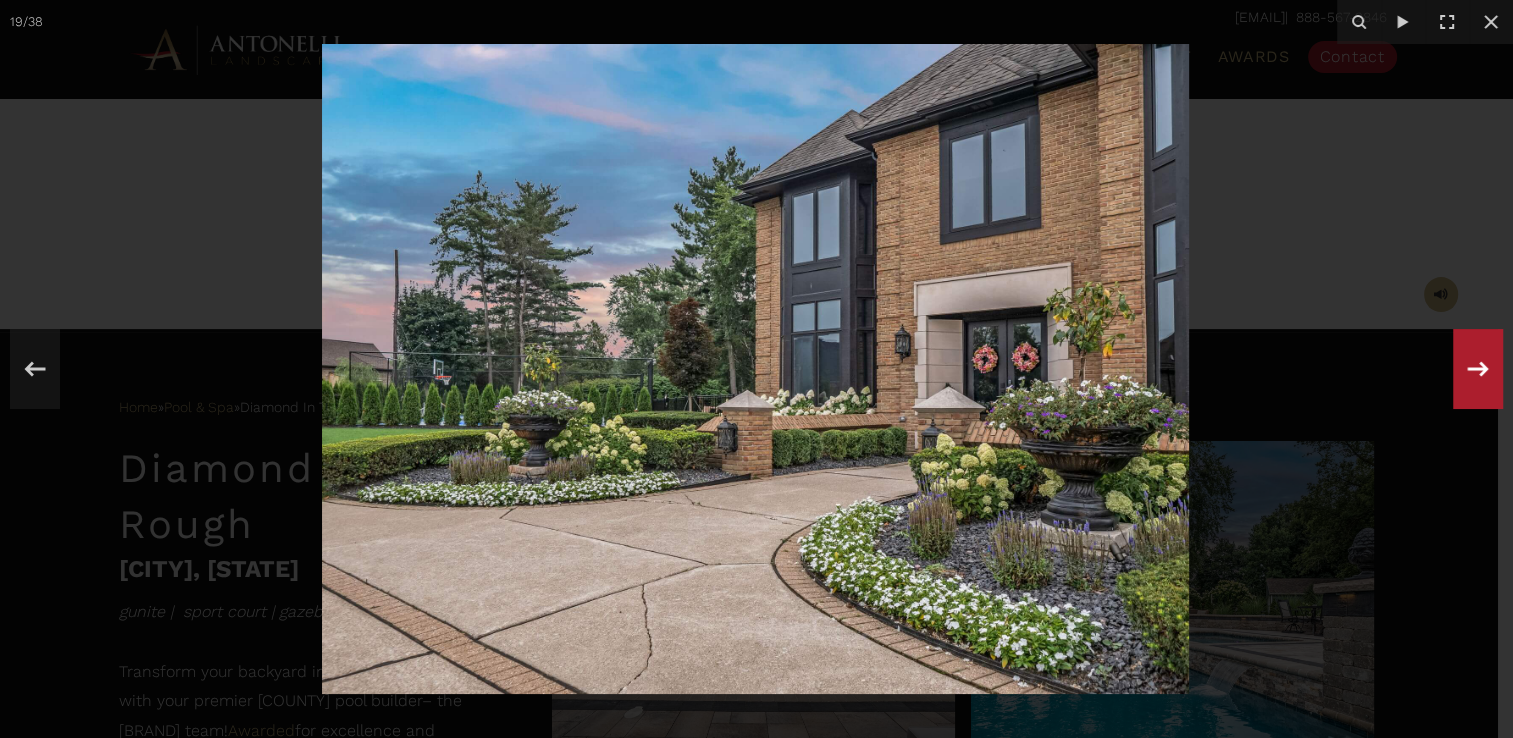 click 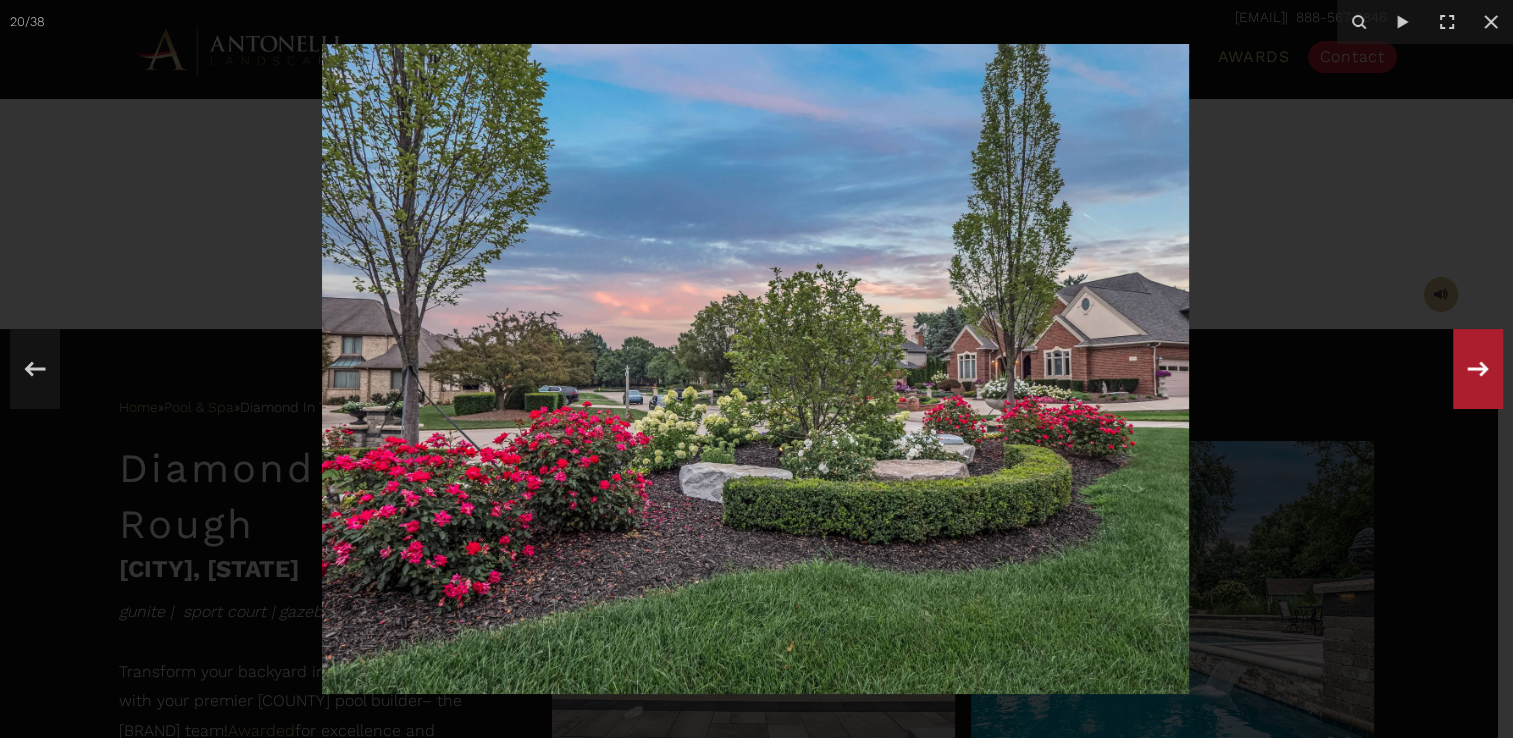 click 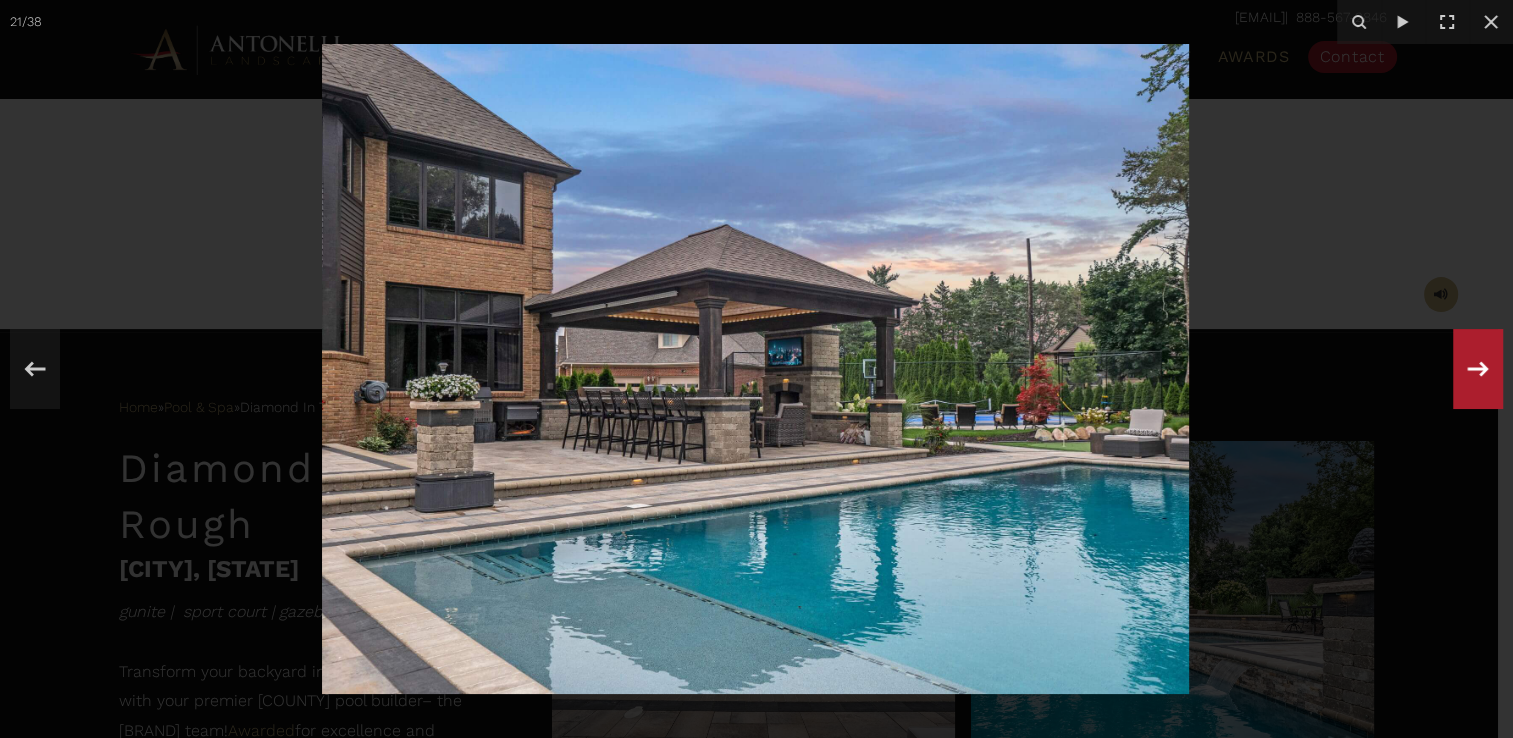 click 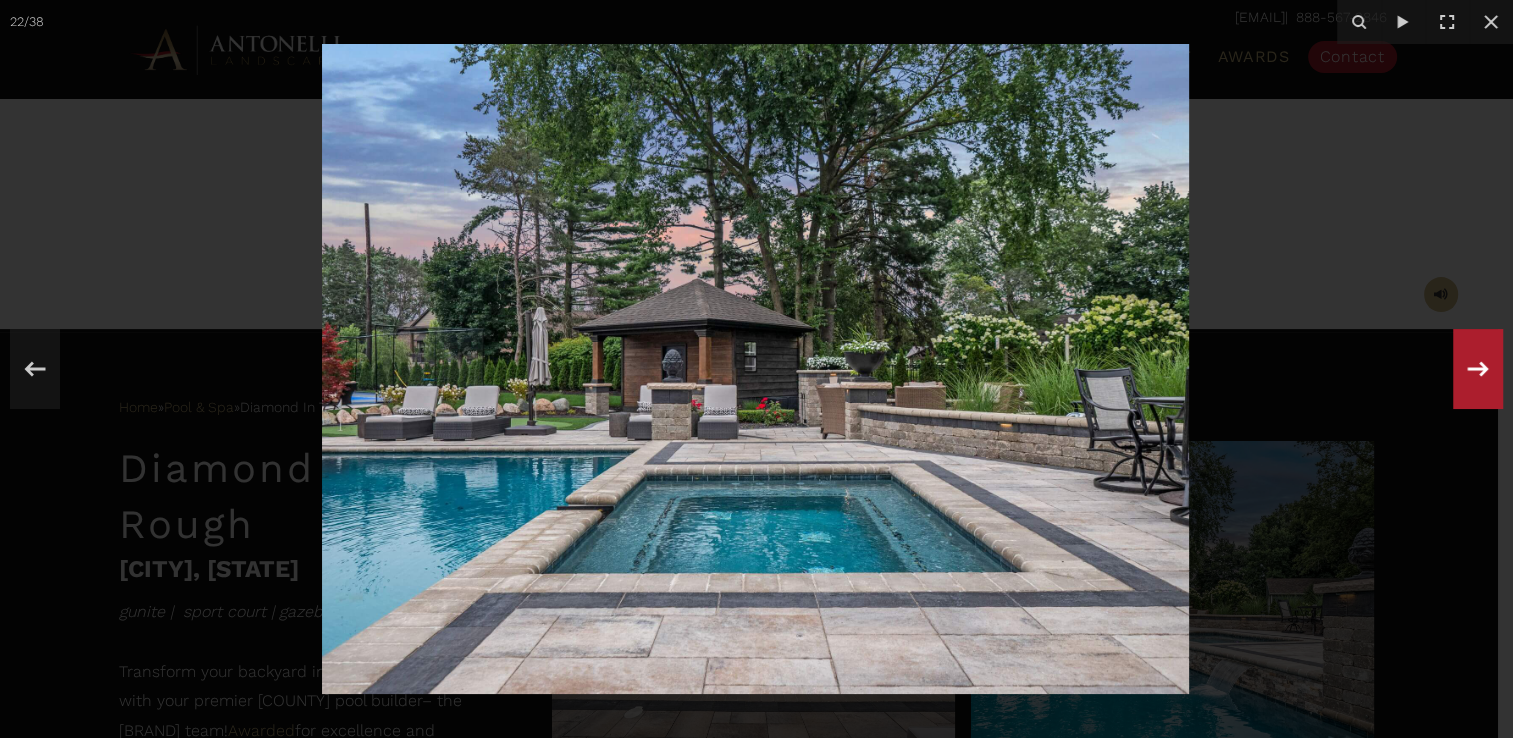 click 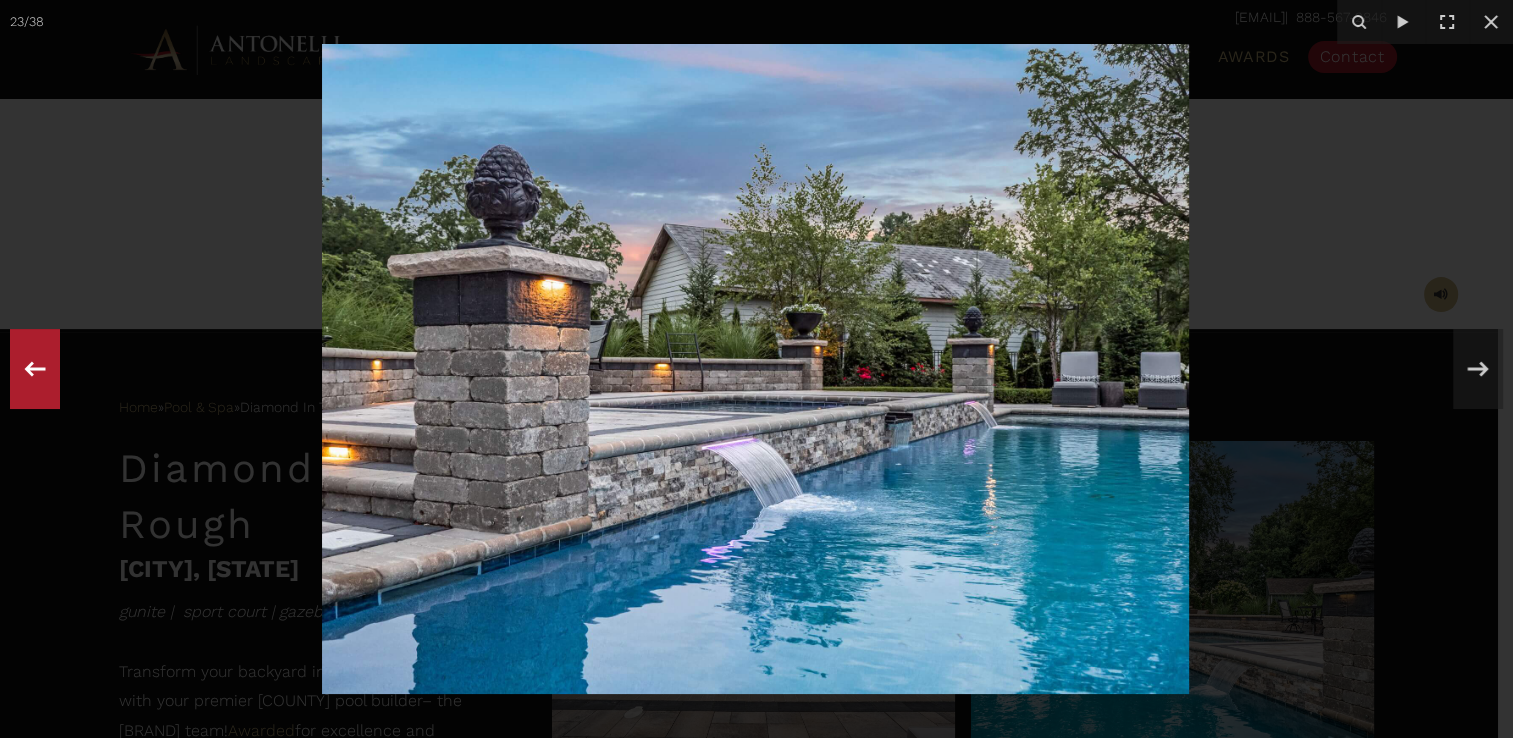 click 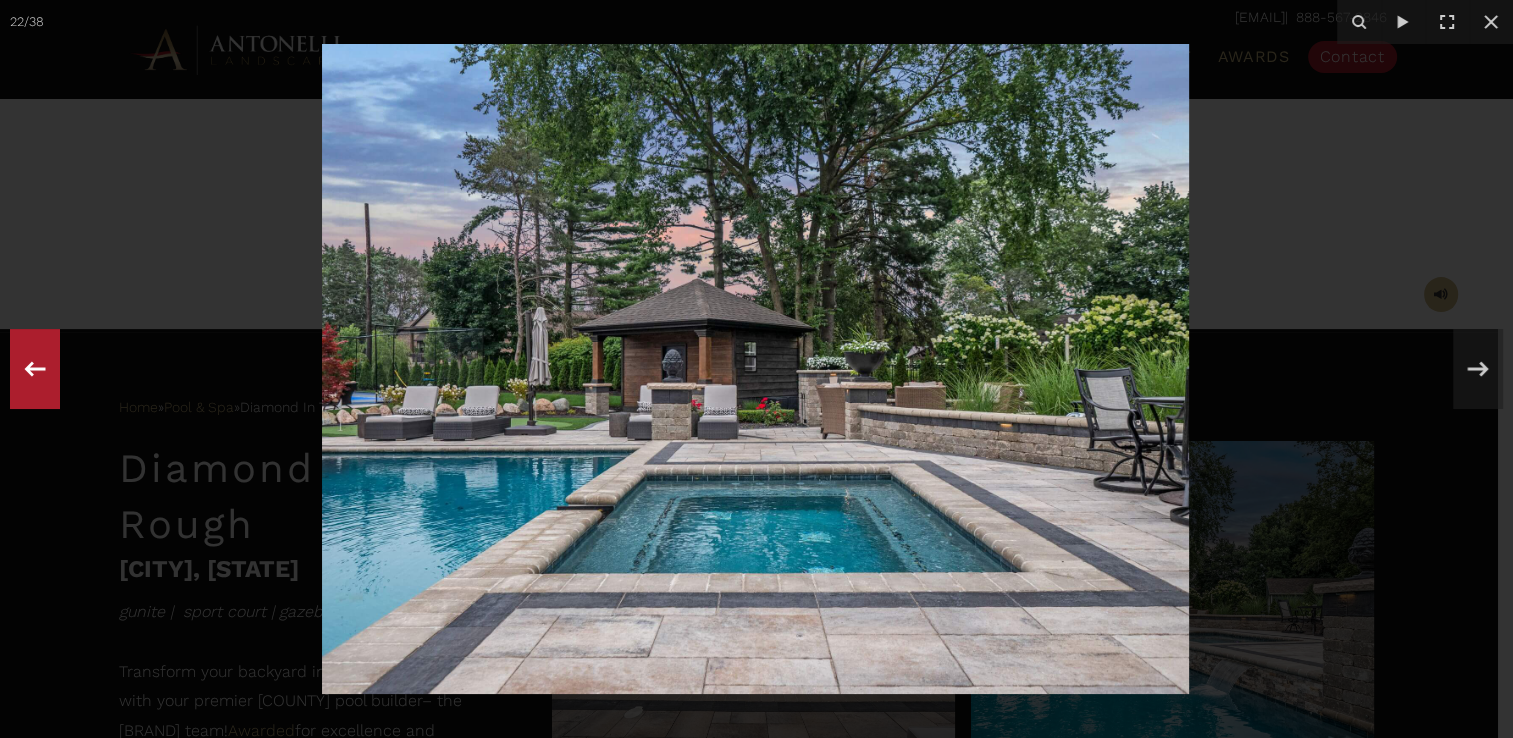 click 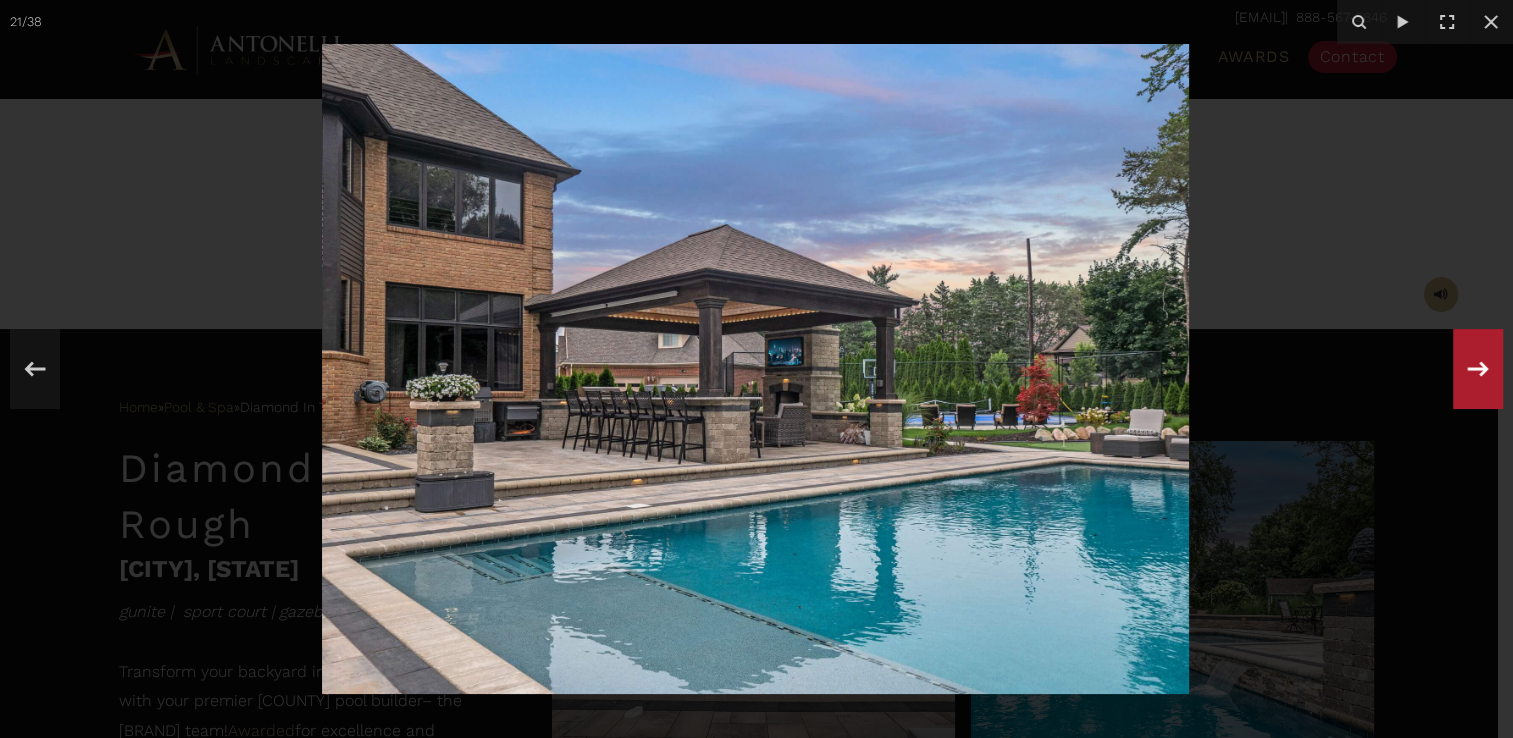 click 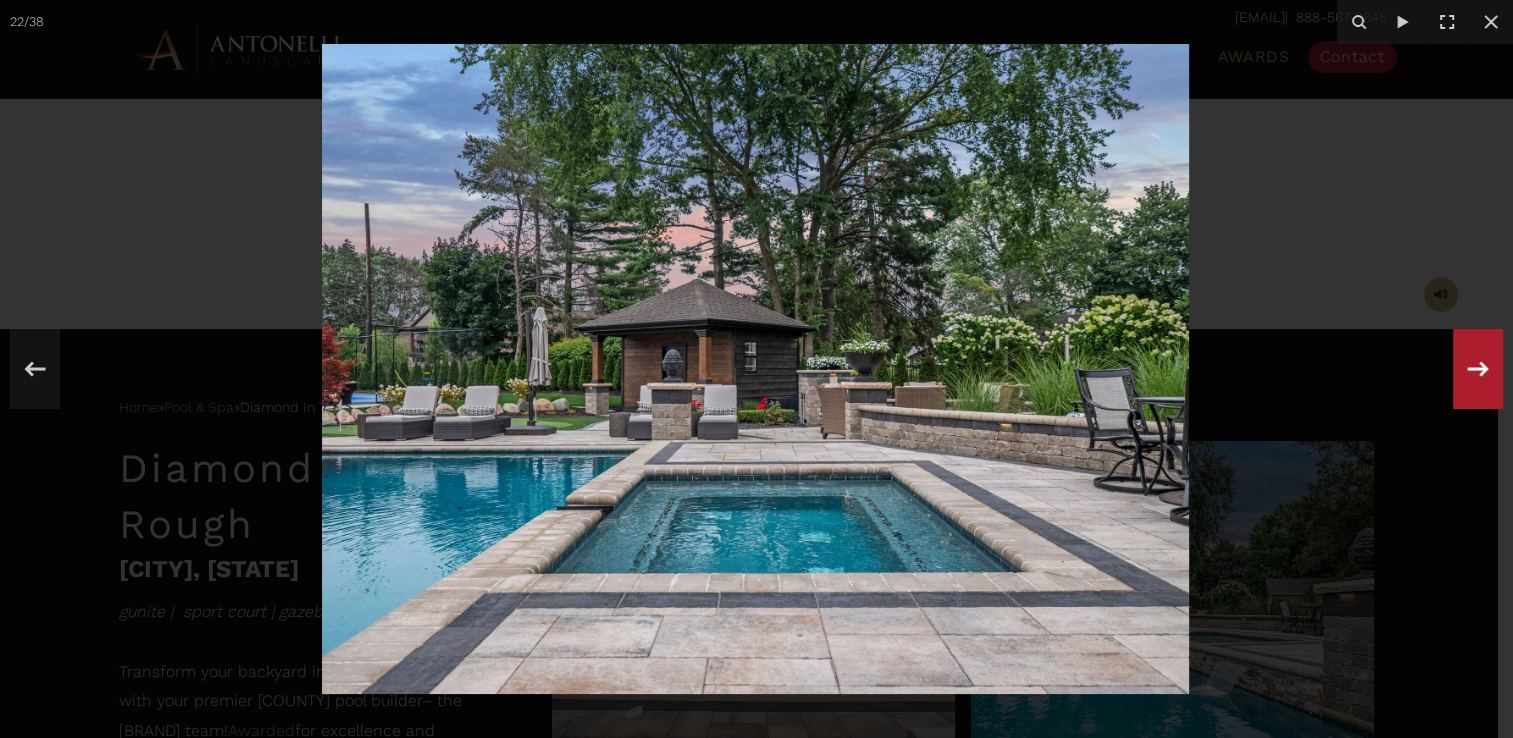 click 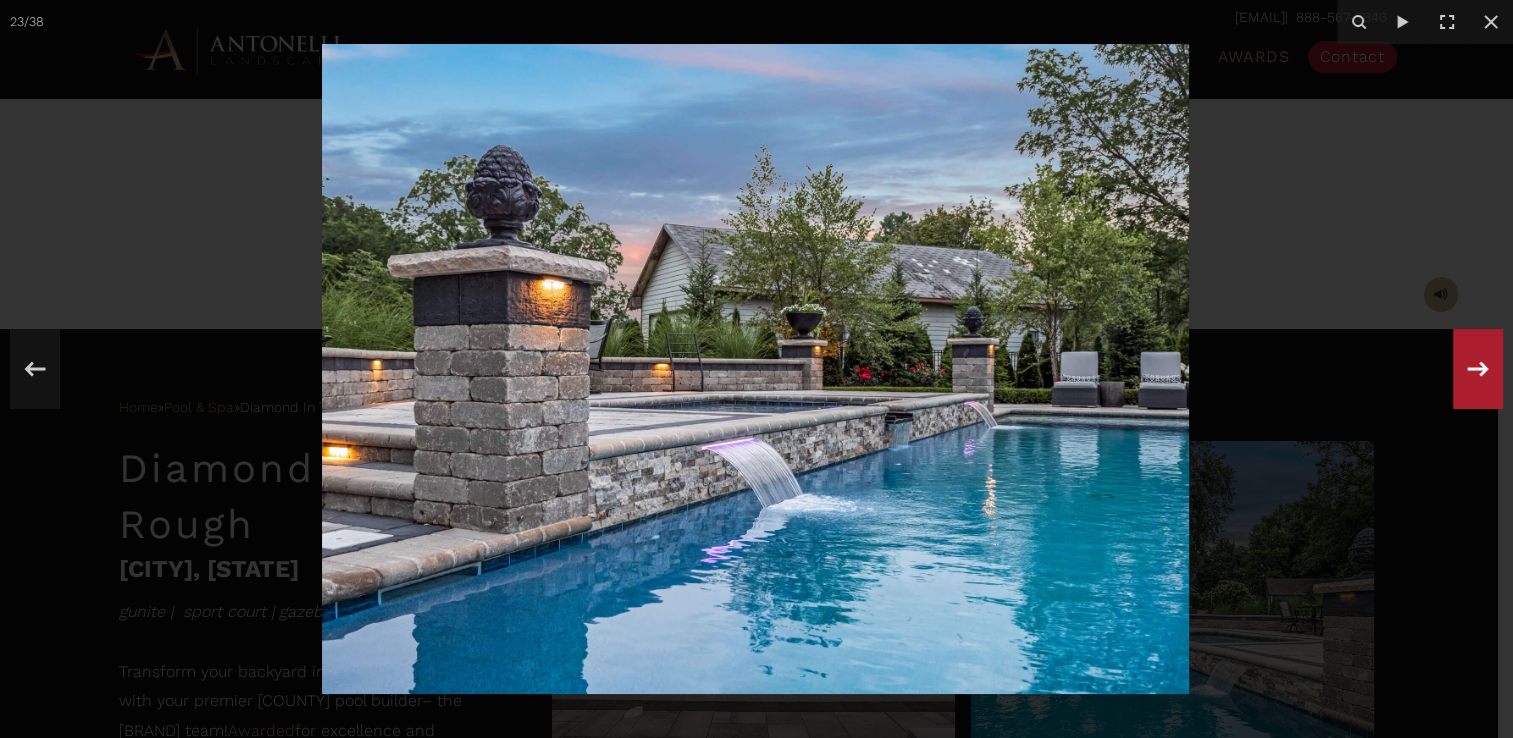 click 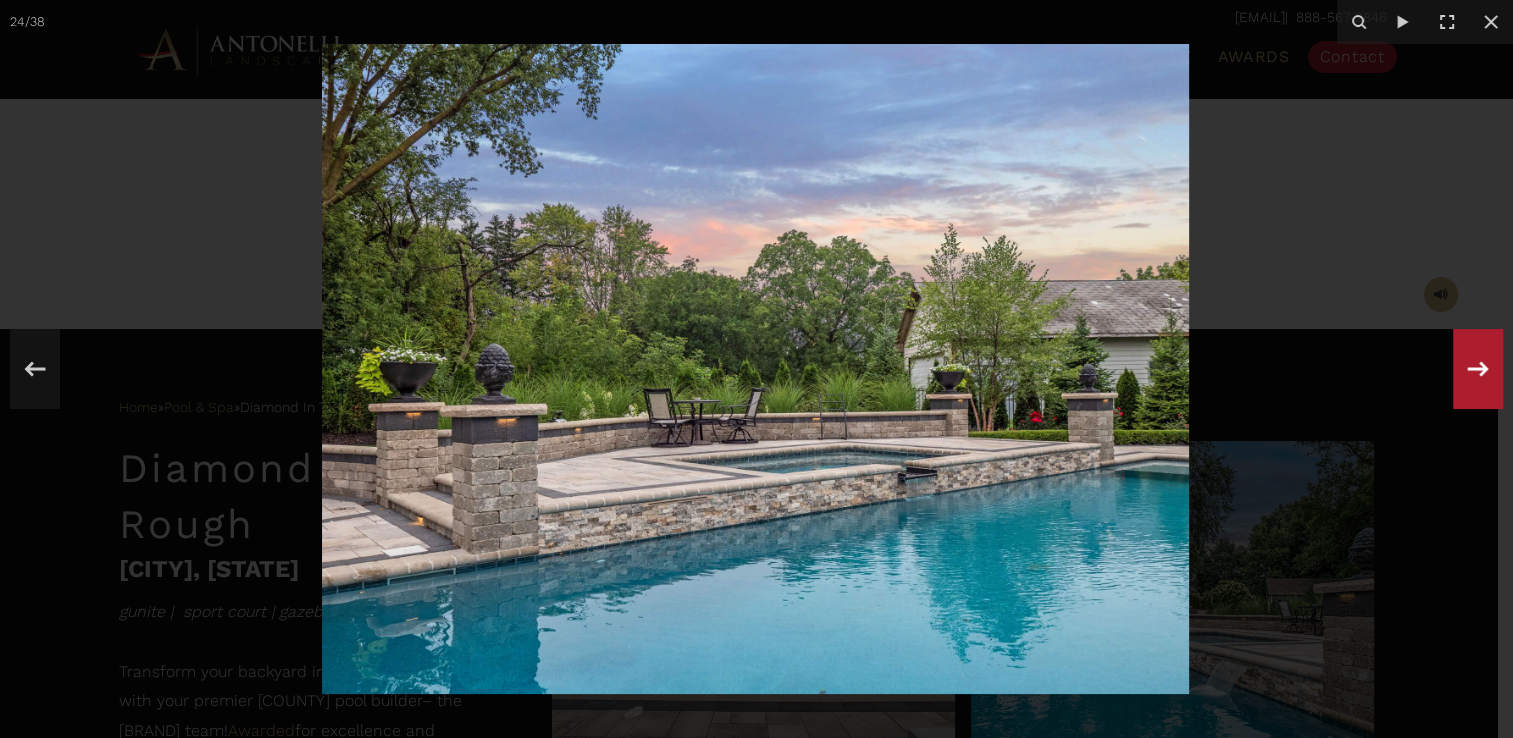 click 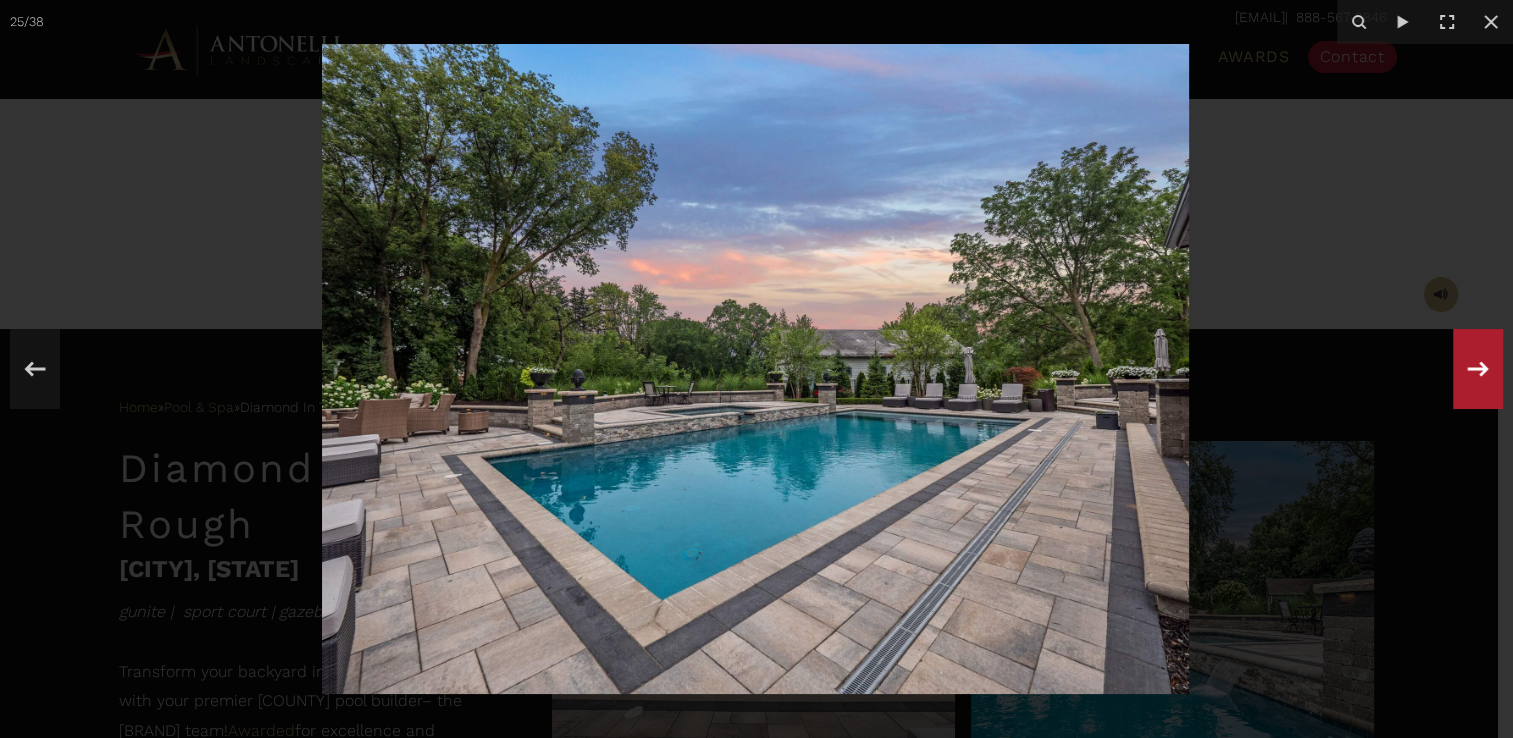 click 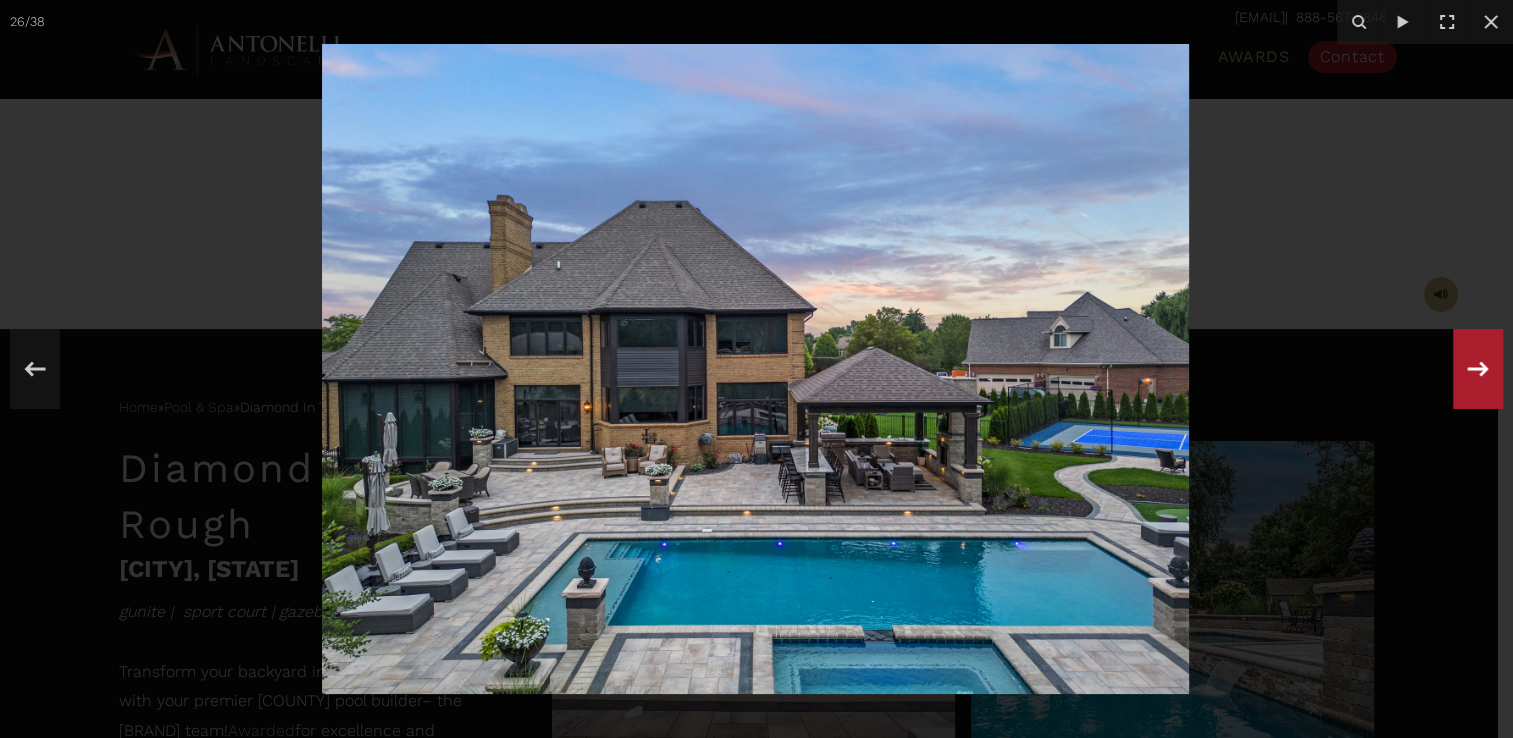 click 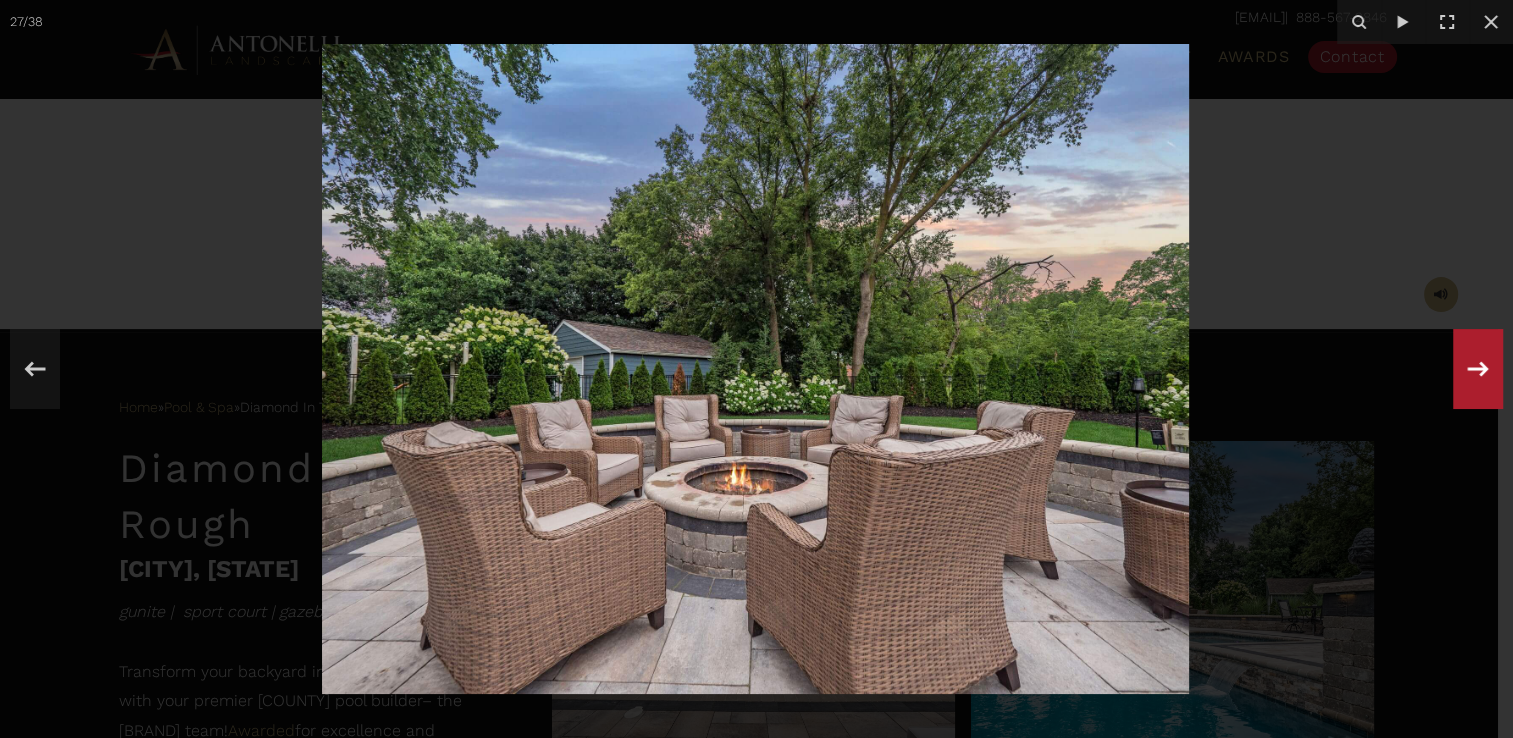 click 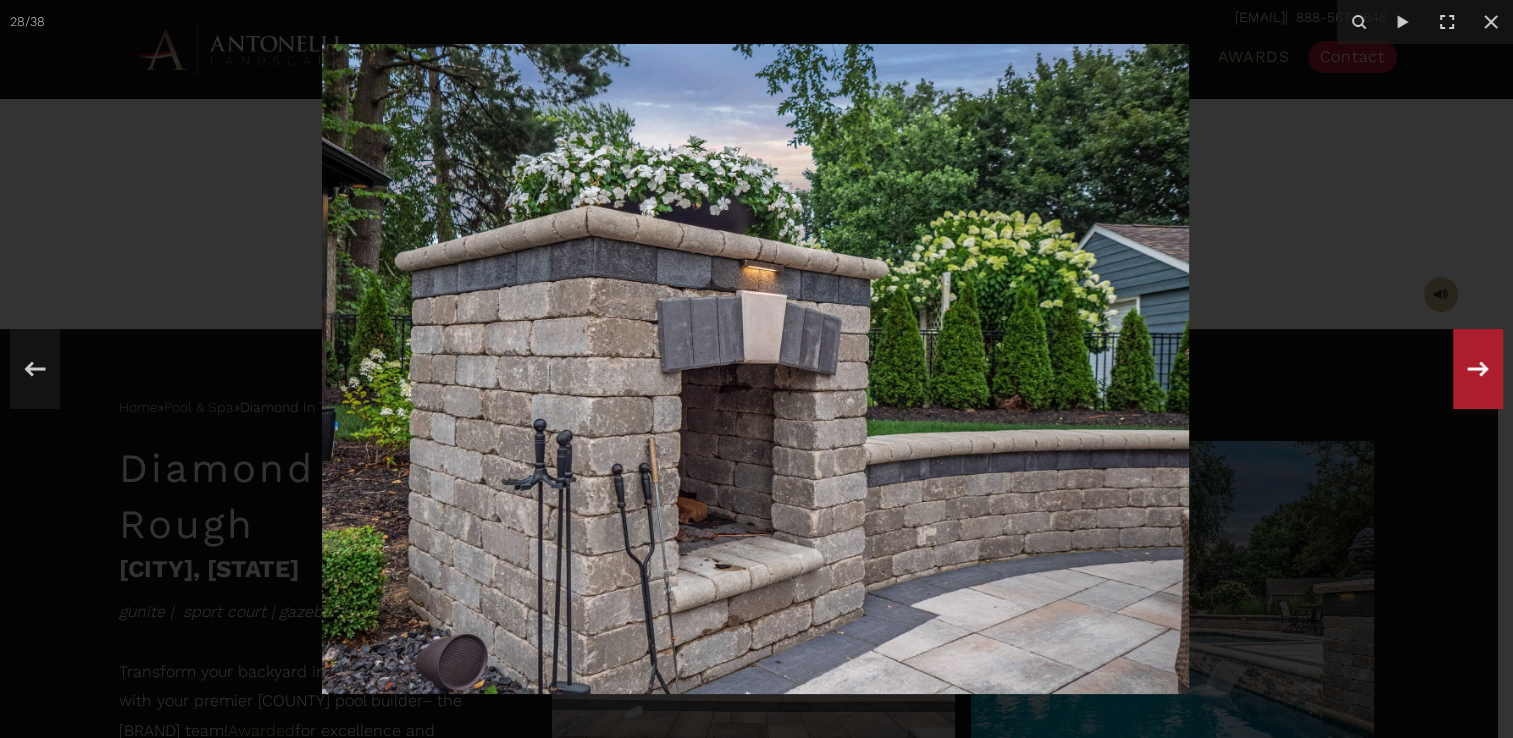 click 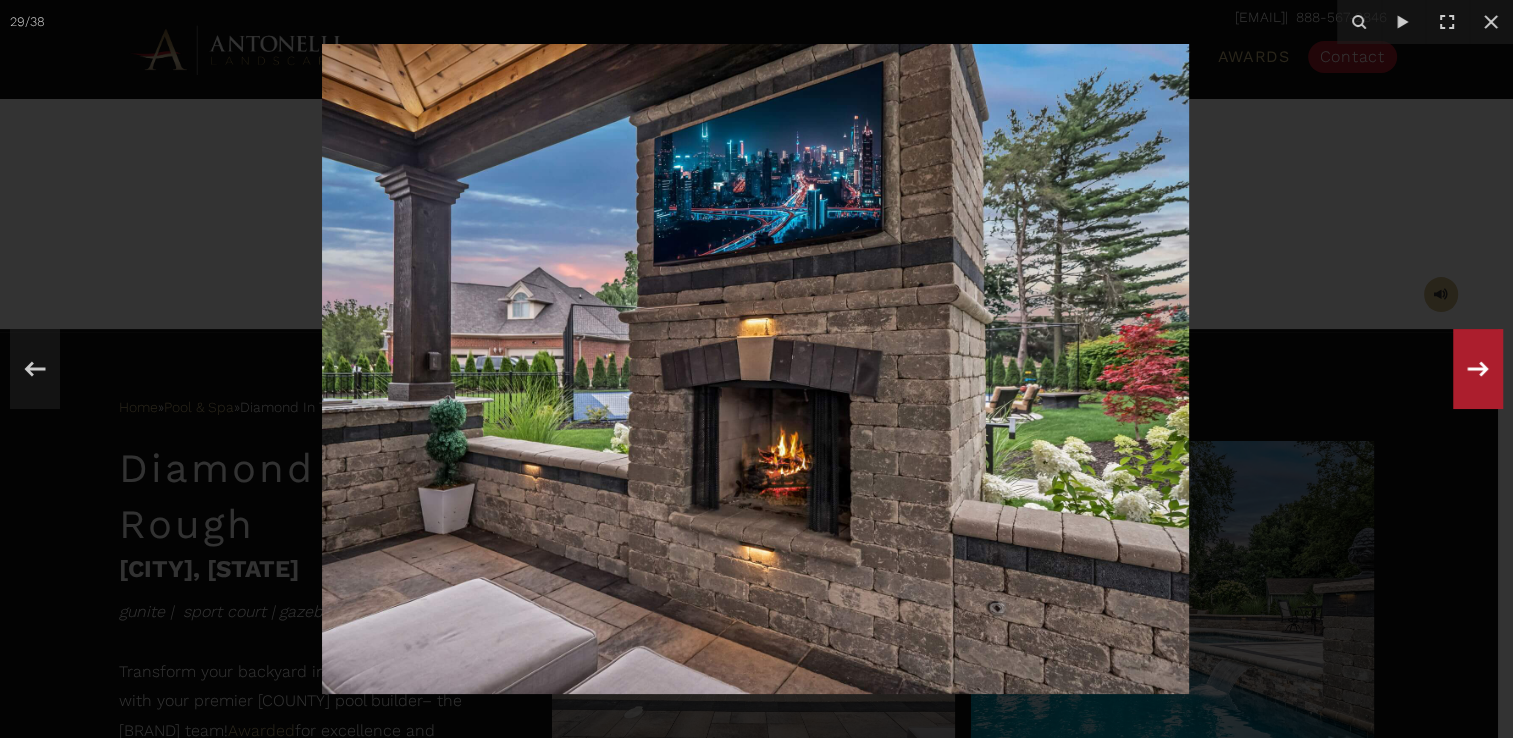 click 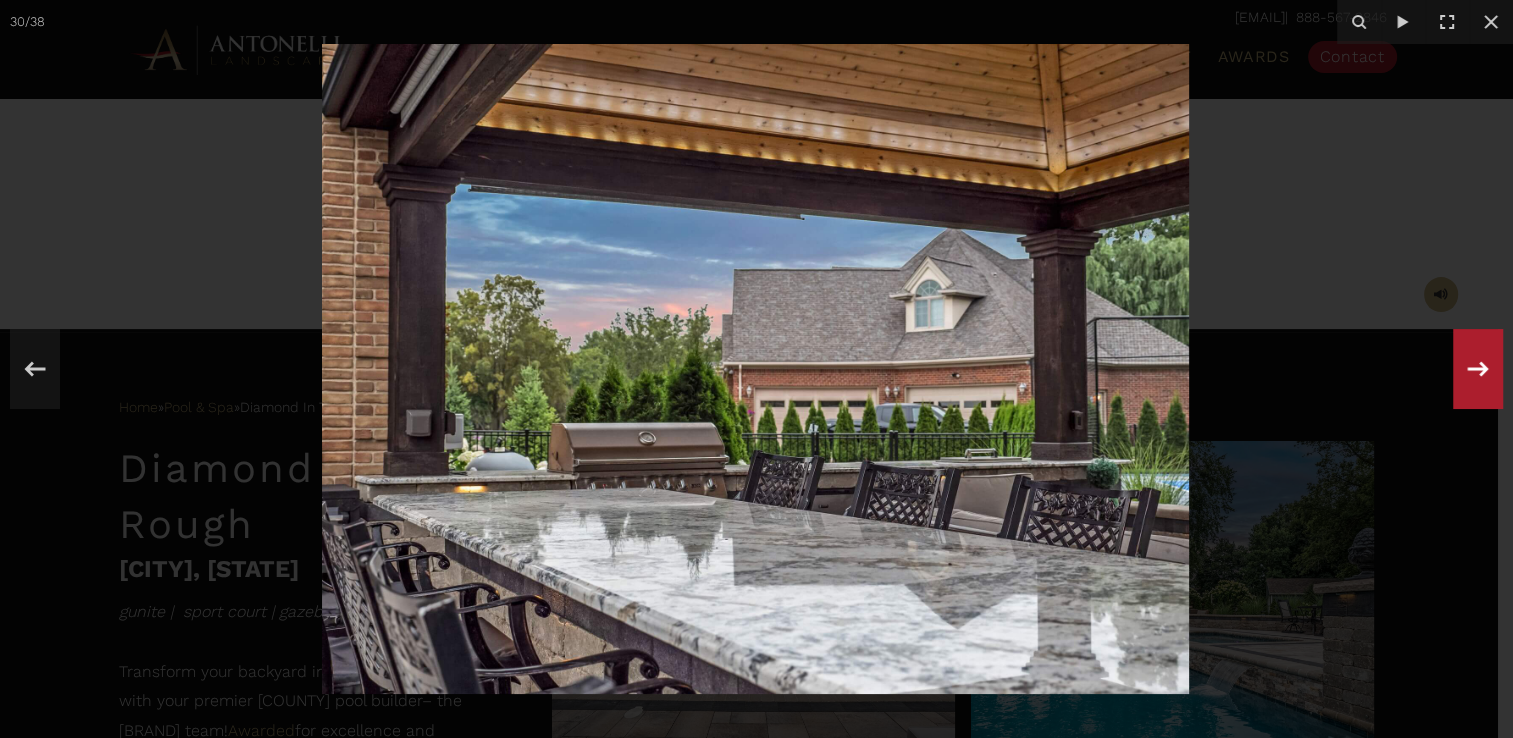 click 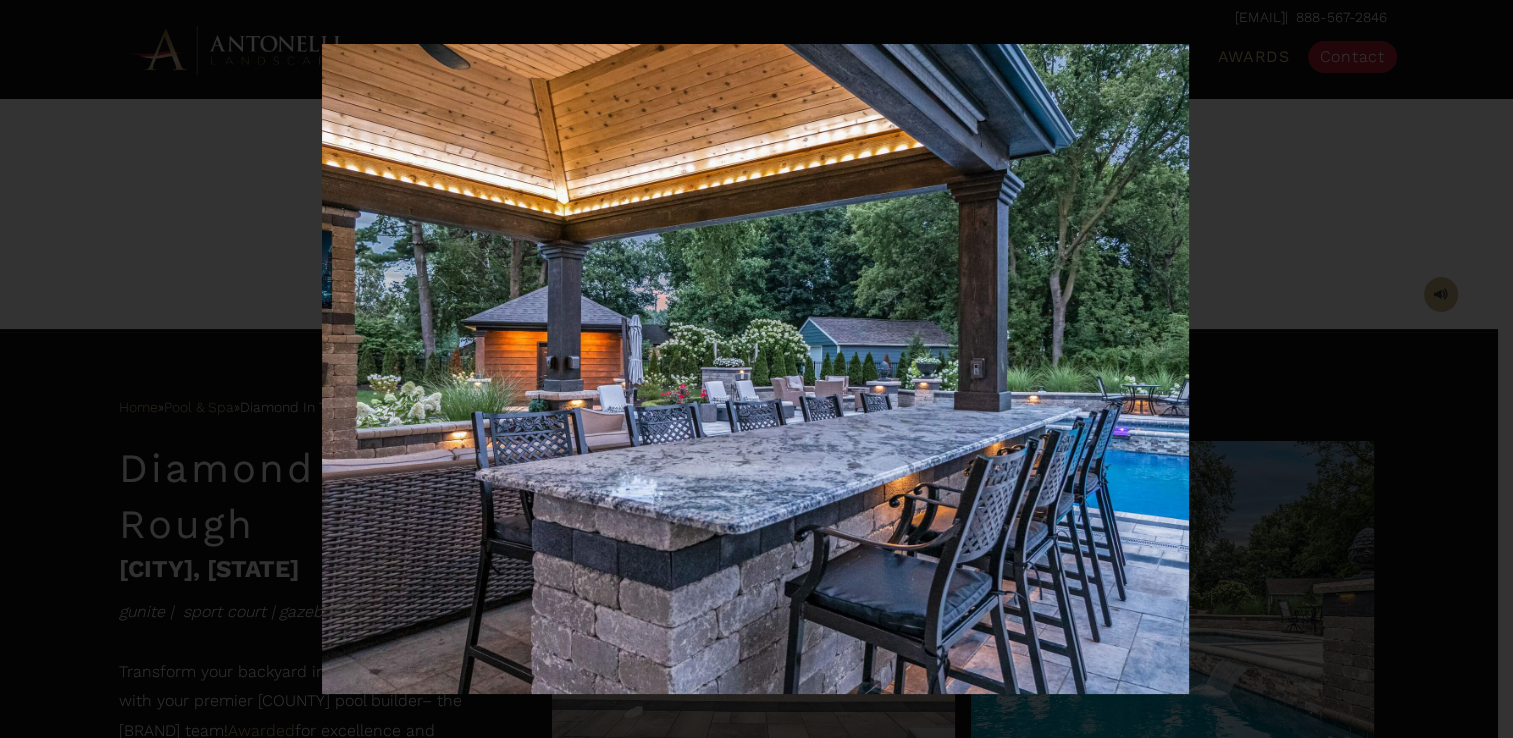 click on "31  /  38" at bounding box center [756, 369] 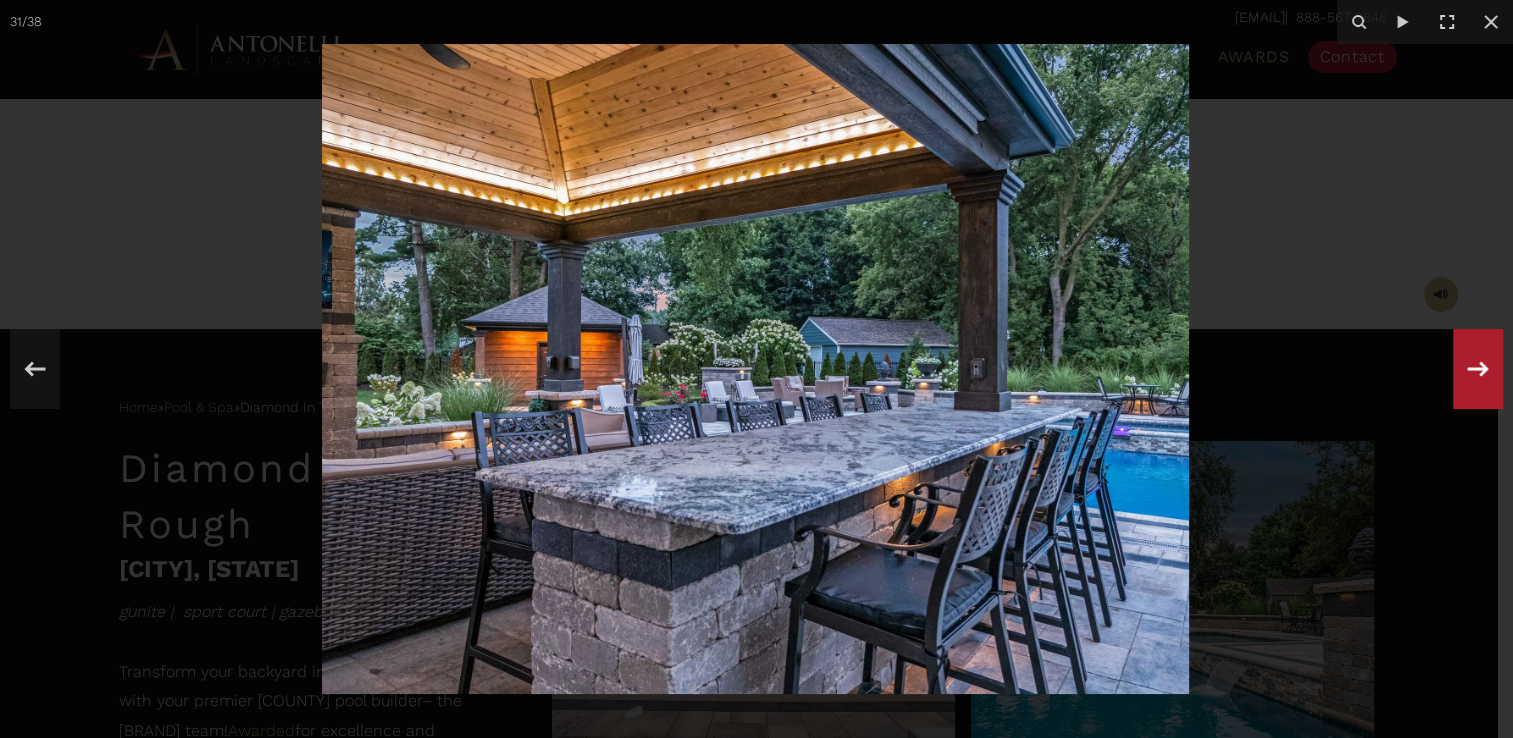 click 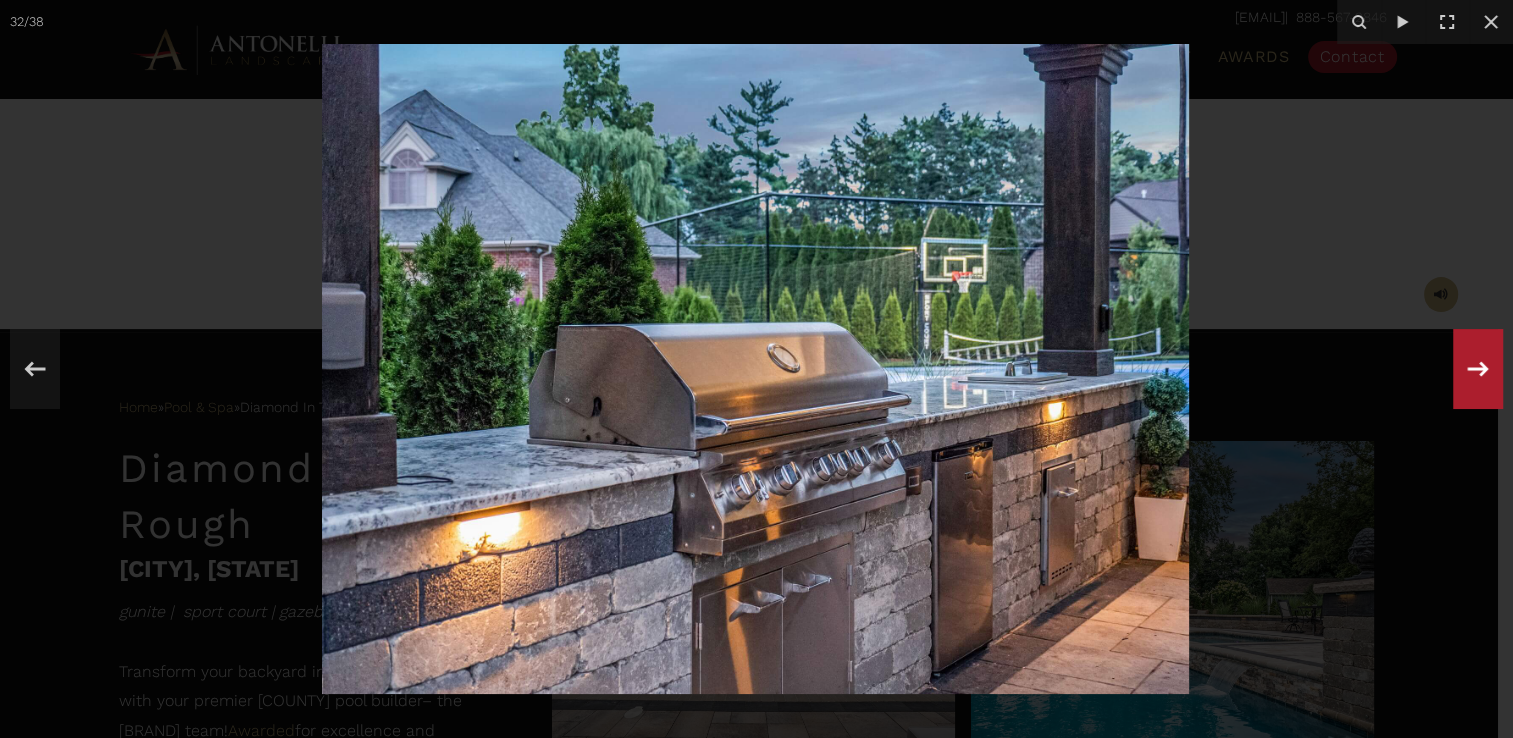 click 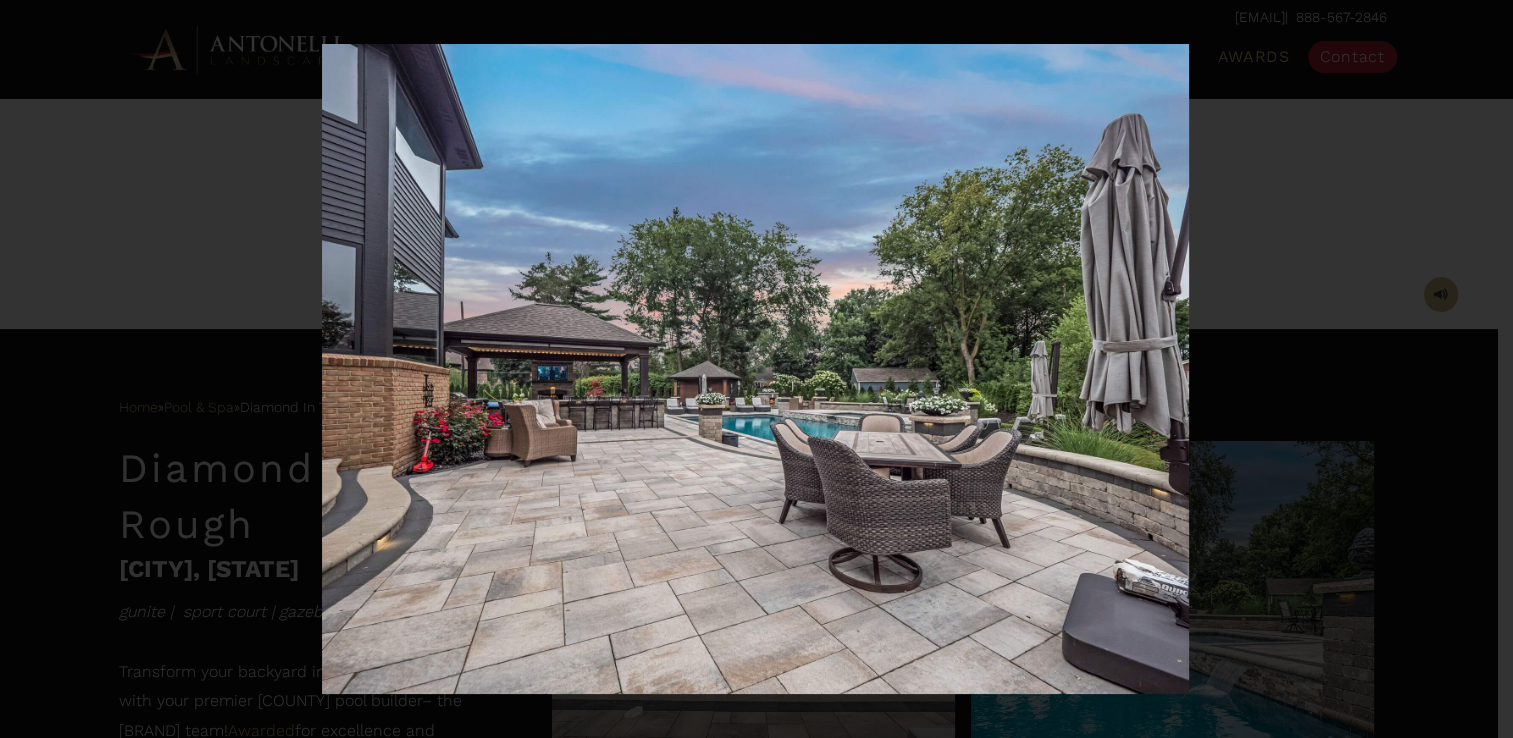 click 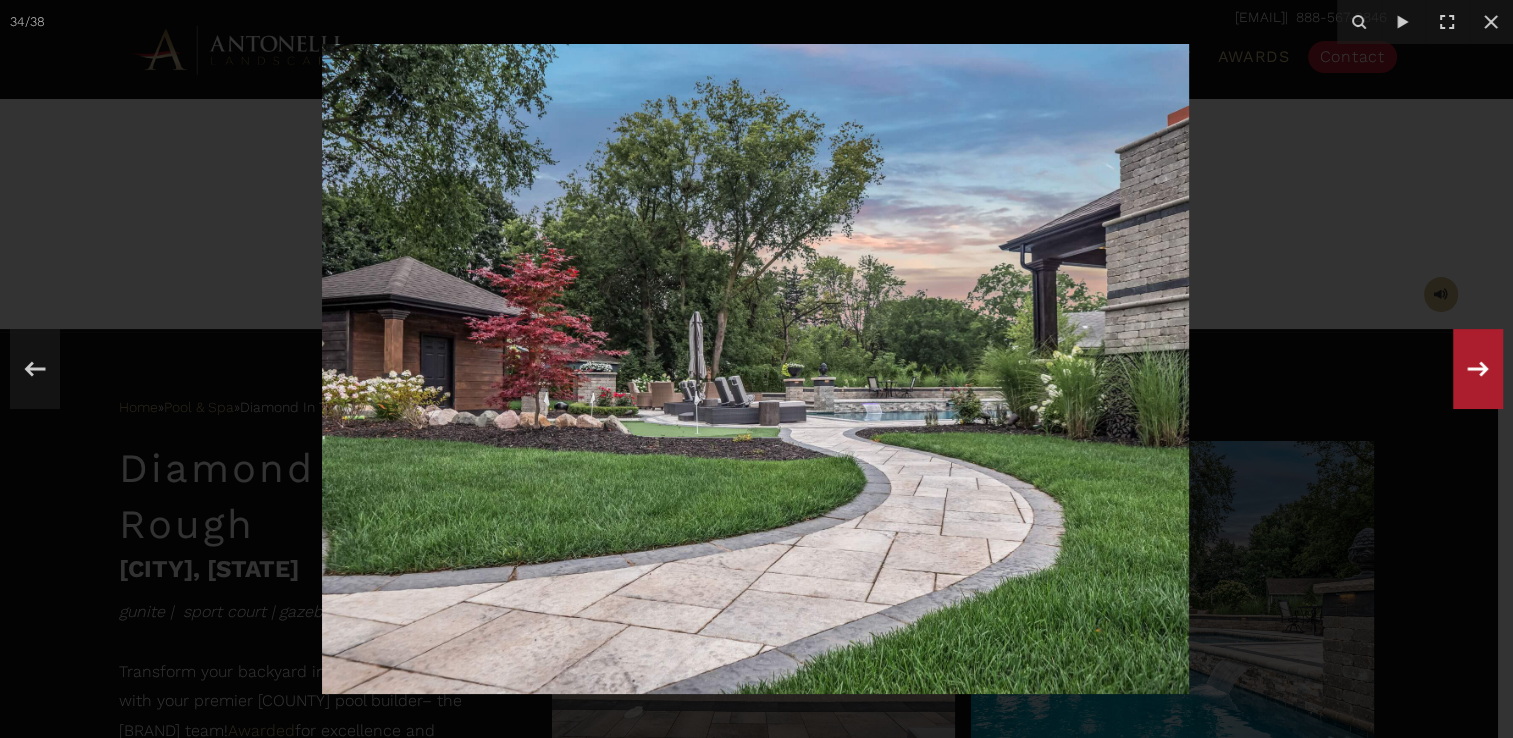 click 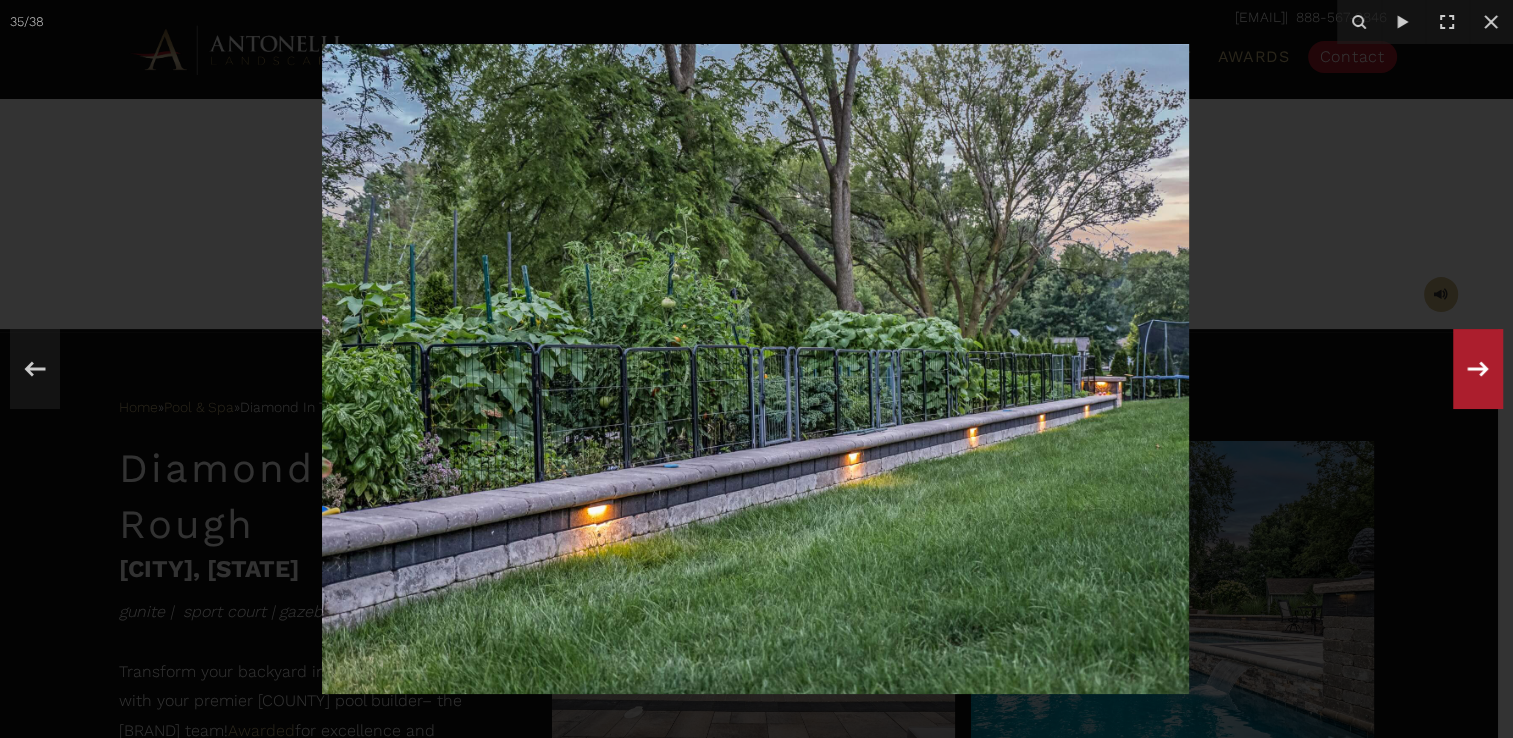 click 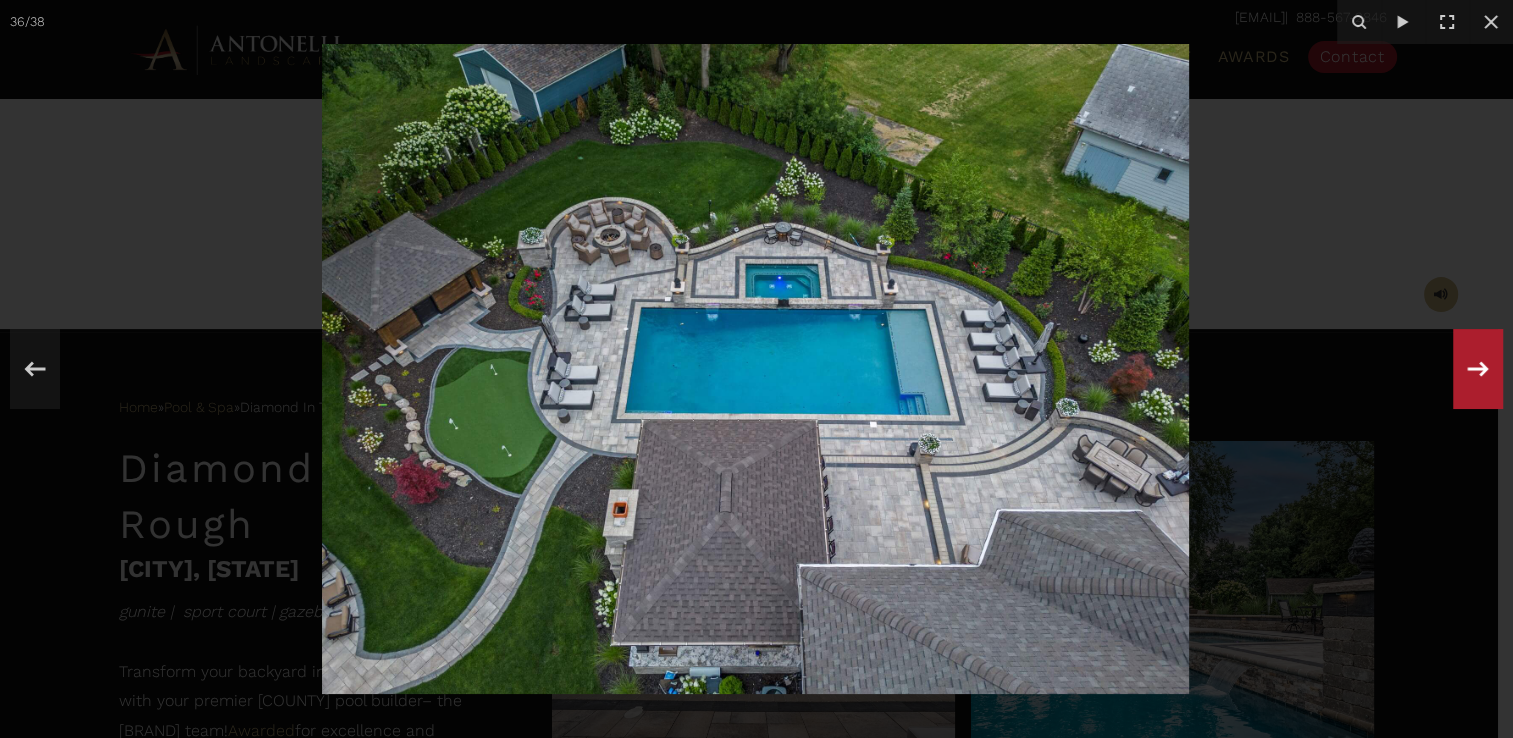 click 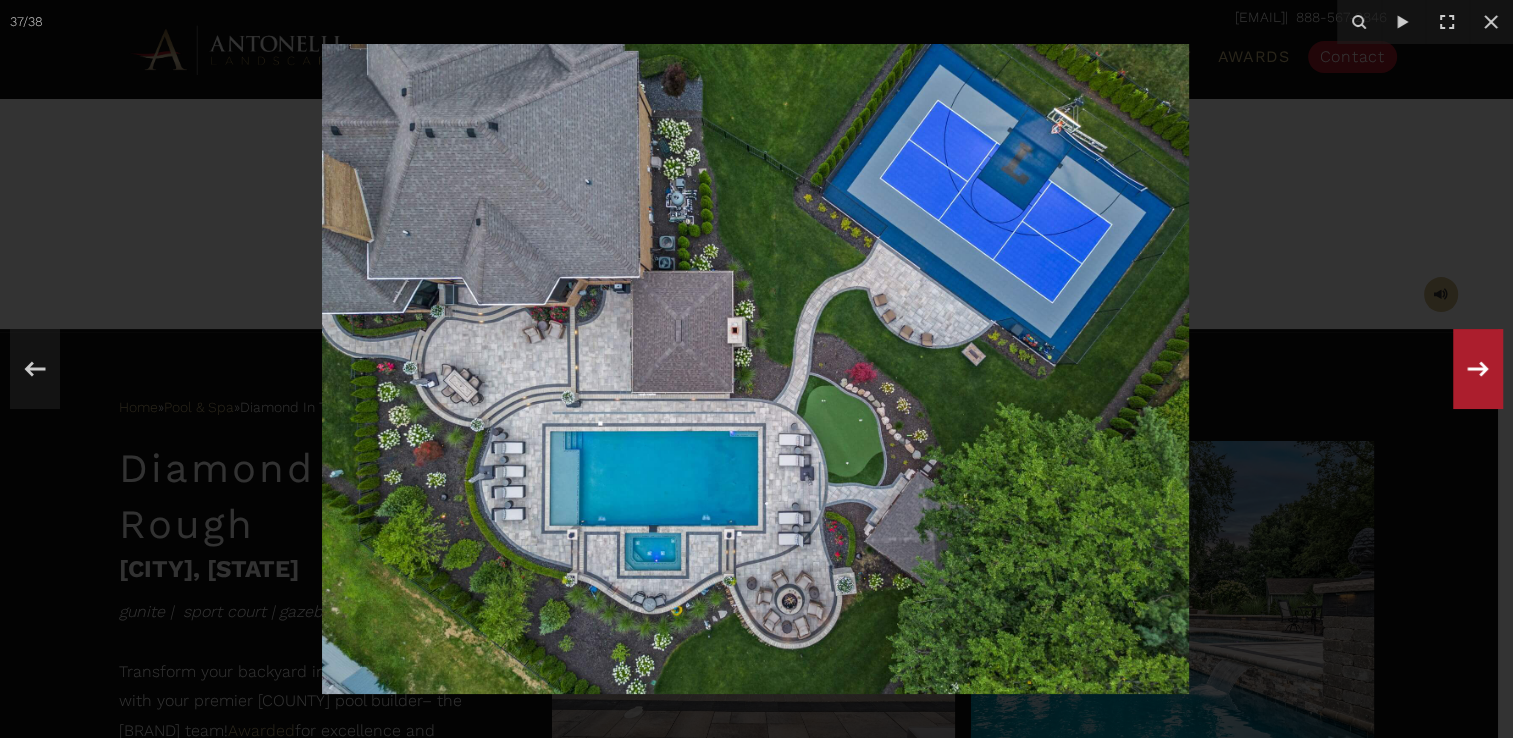 scroll, scrollTop: 503, scrollLeft: 0, axis: vertical 